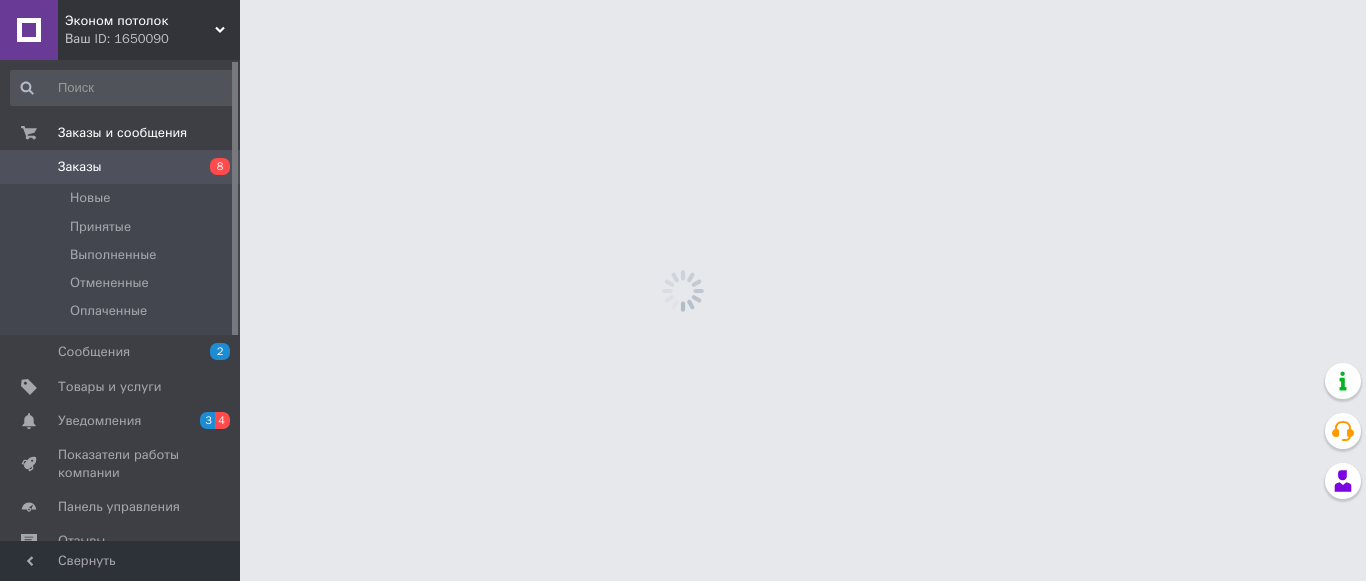 scroll, scrollTop: 0, scrollLeft: 0, axis: both 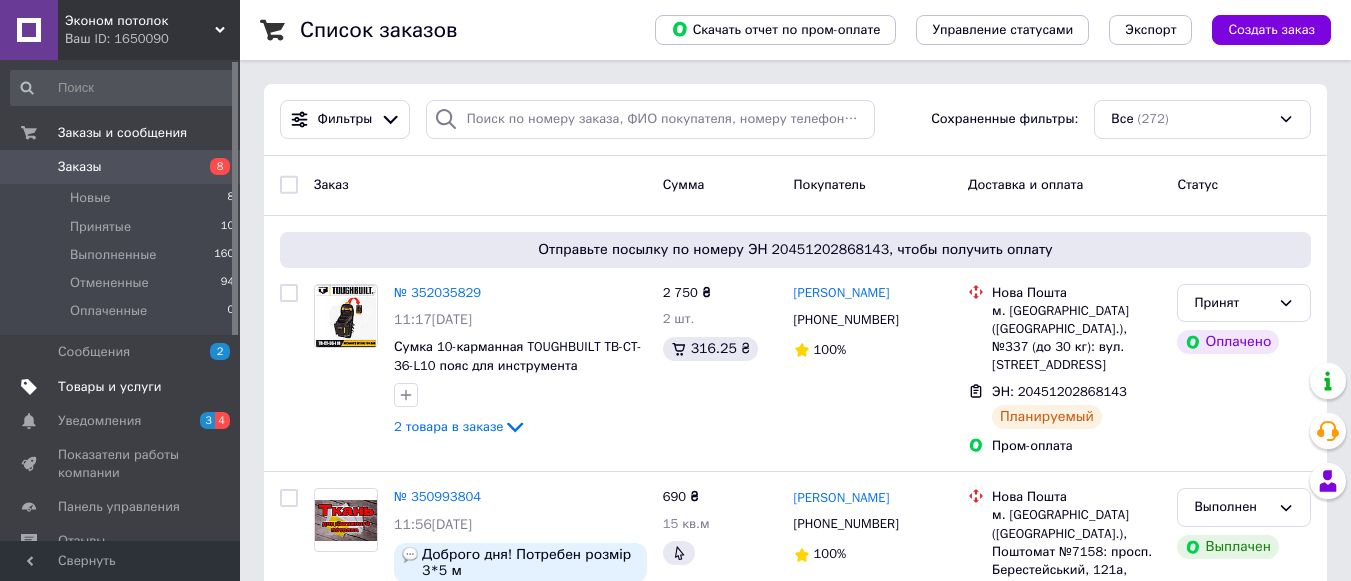 click on "Товары и услуги" at bounding box center (110, 387) 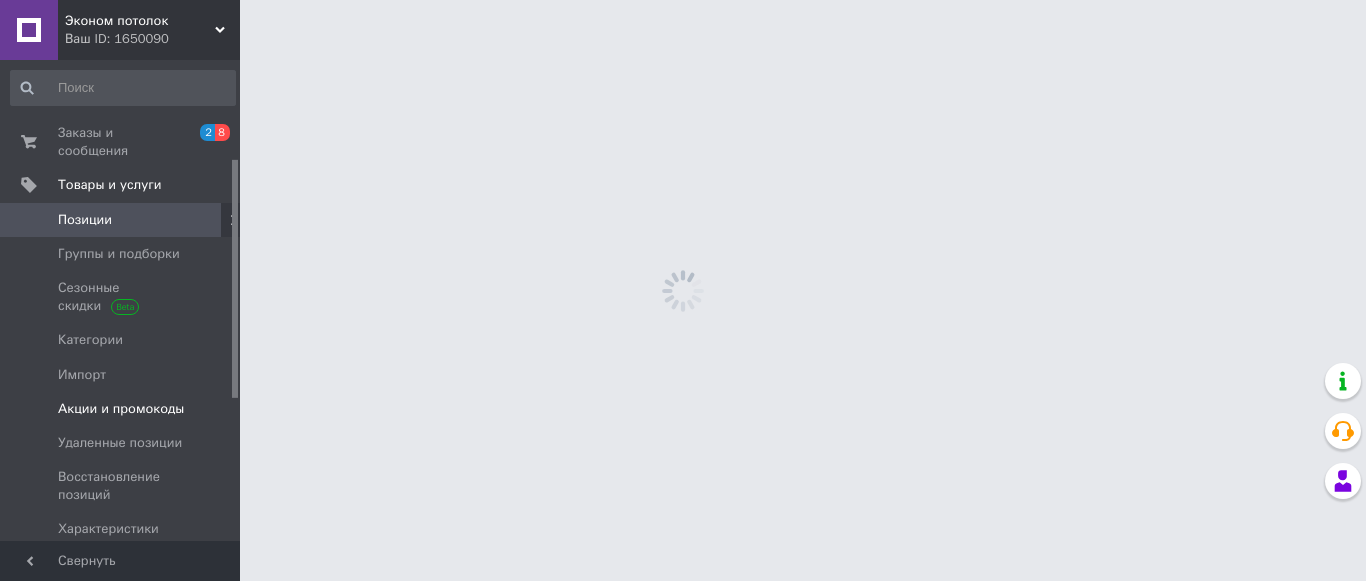 scroll, scrollTop: 400, scrollLeft: 0, axis: vertical 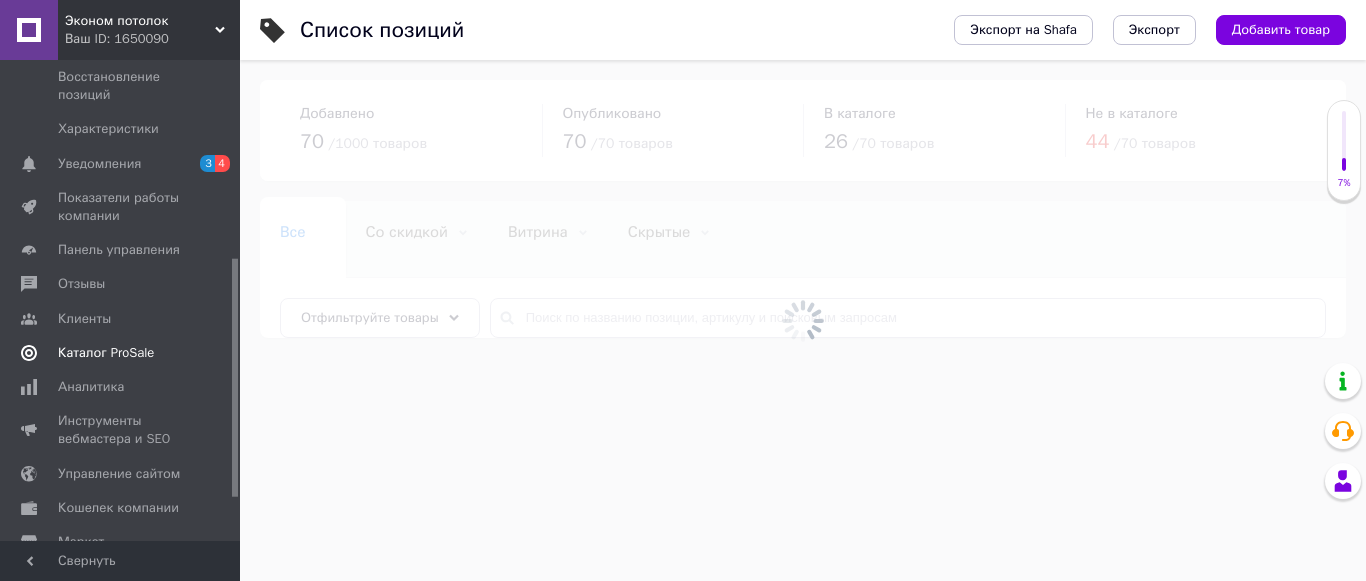 click on "Каталог ProSale" at bounding box center (106, 353) 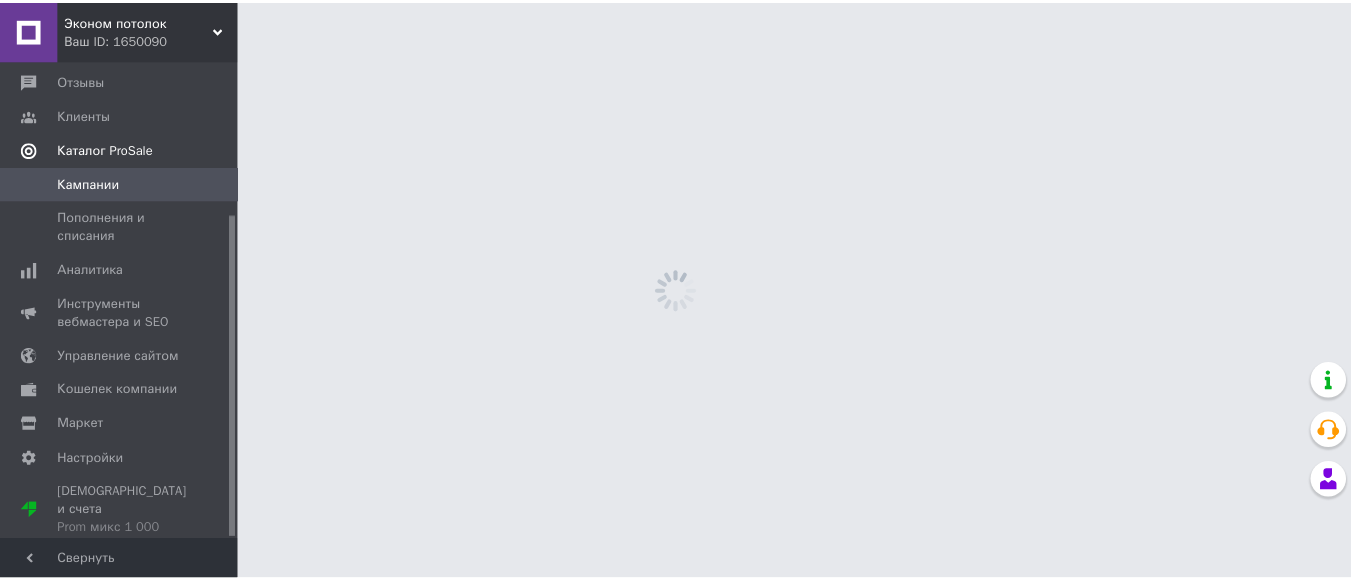 scroll, scrollTop: 229, scrollLeft: 0, axis: vertical 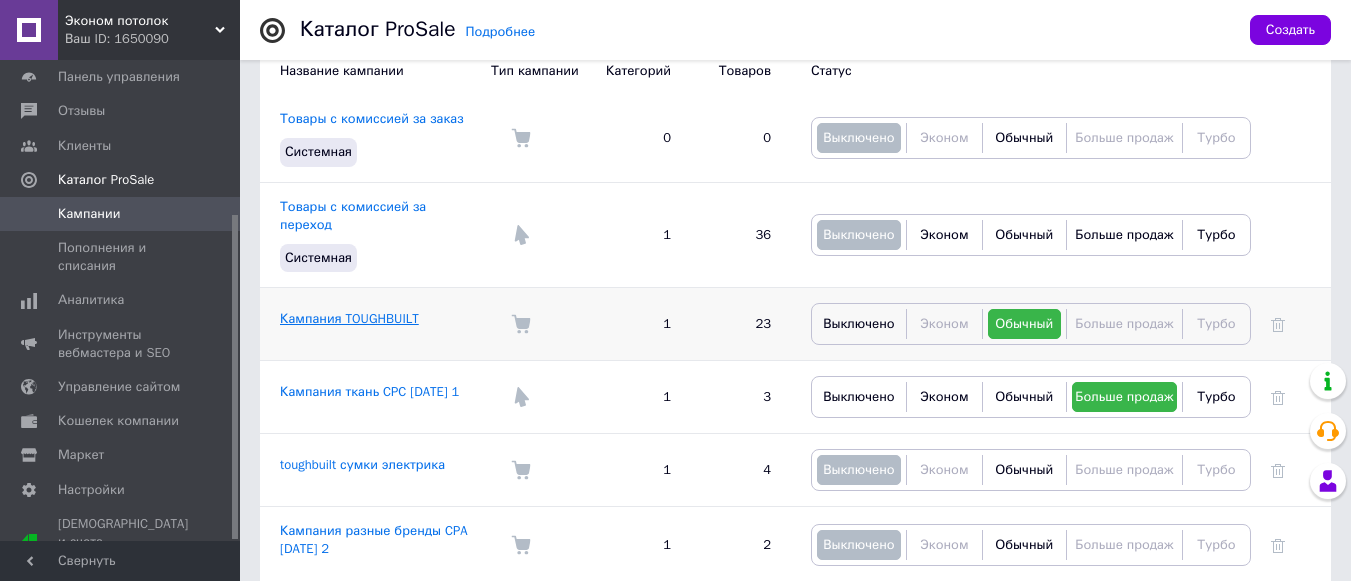 click on "Кампания TOUGHBUILT" at bounding box center (349, 318) 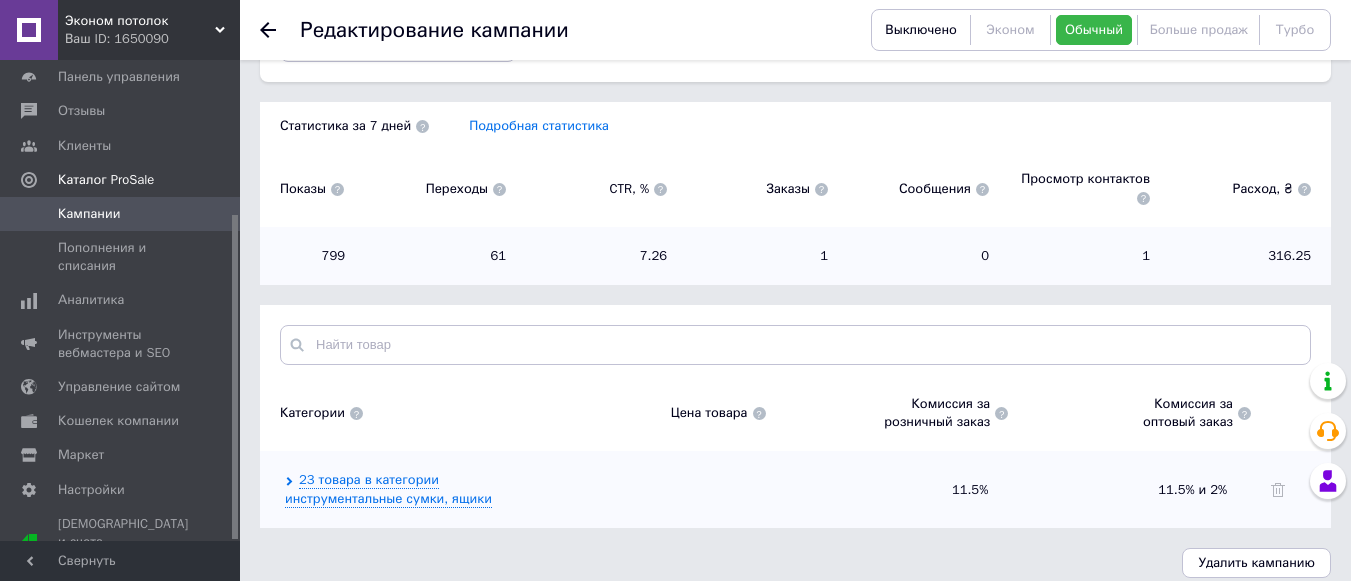scroll, scrollTop: 350, scrollLeft: 0, axis: vertical 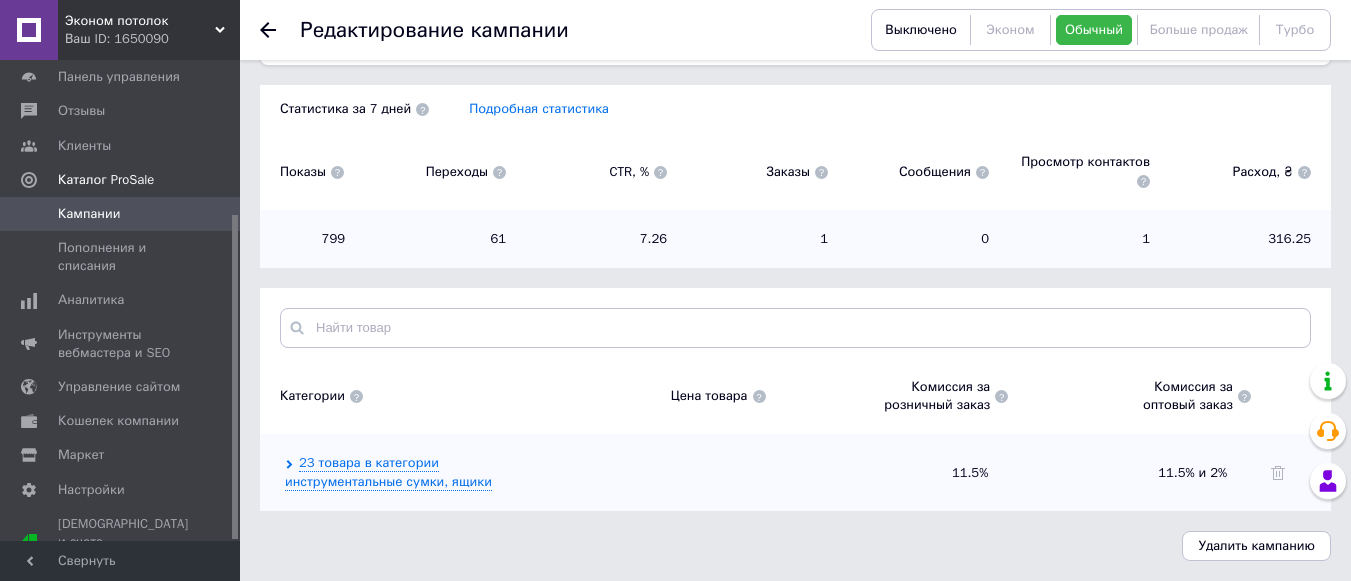 click on "23 товара в категории инструментальные сумки, ящики" at bounding box center [401, 472] 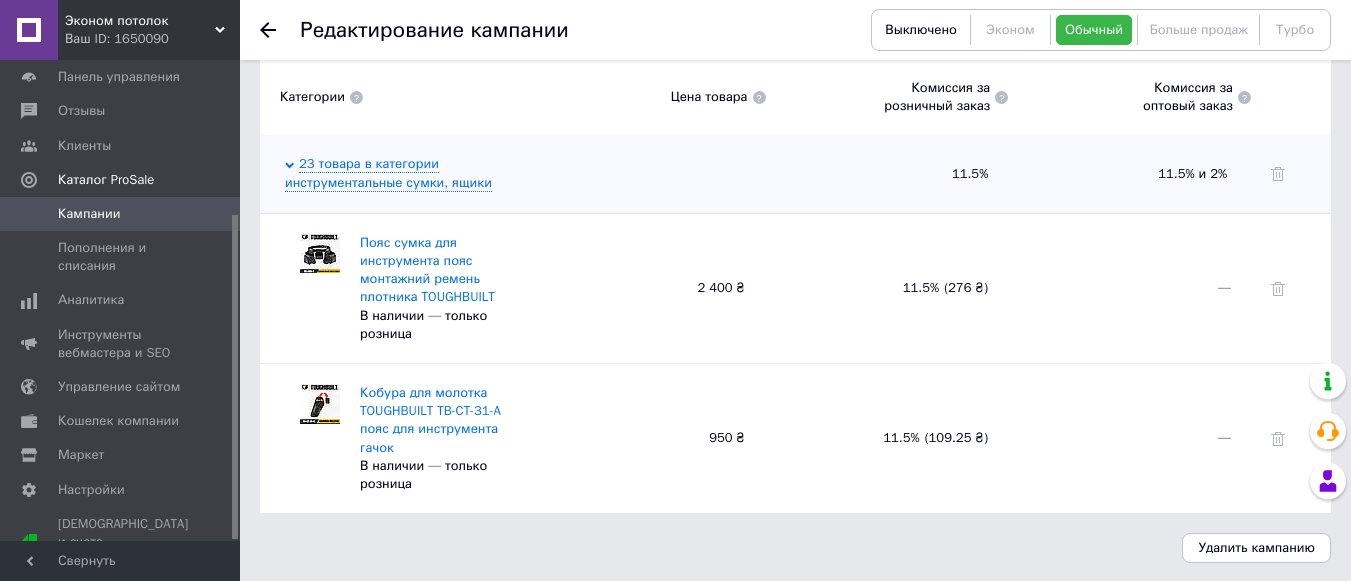 scroll, scrollTop: 650, scrollLeft: 0, axis: vertical 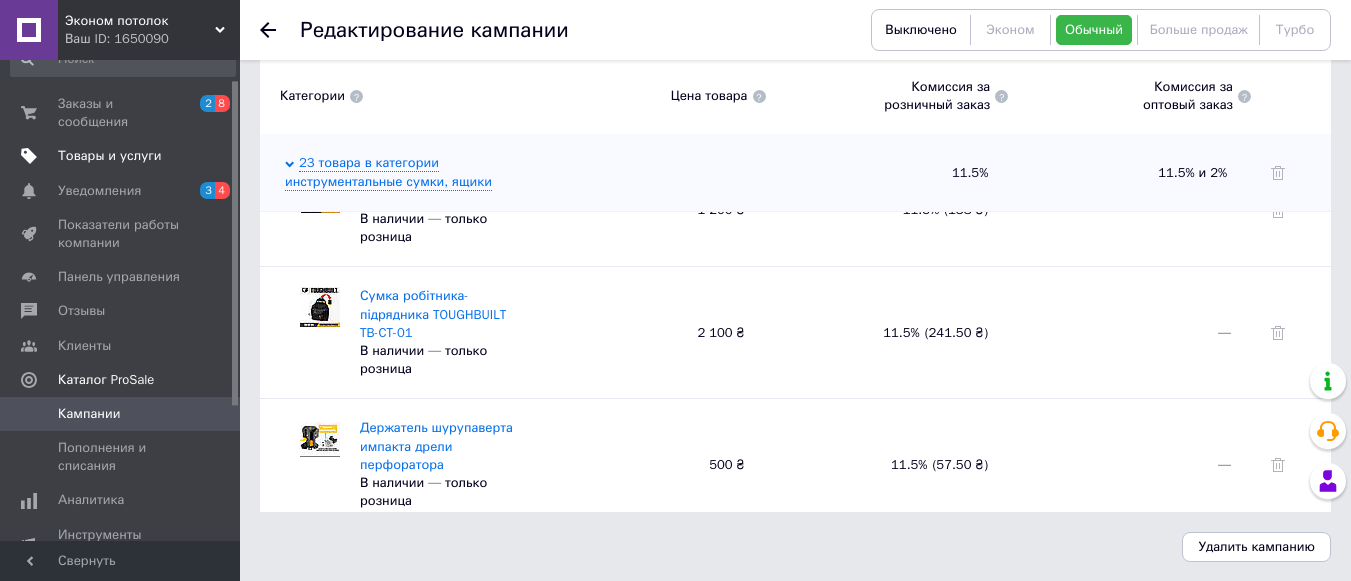 click on "Товары и услуги" at bounding box center (110, 156) 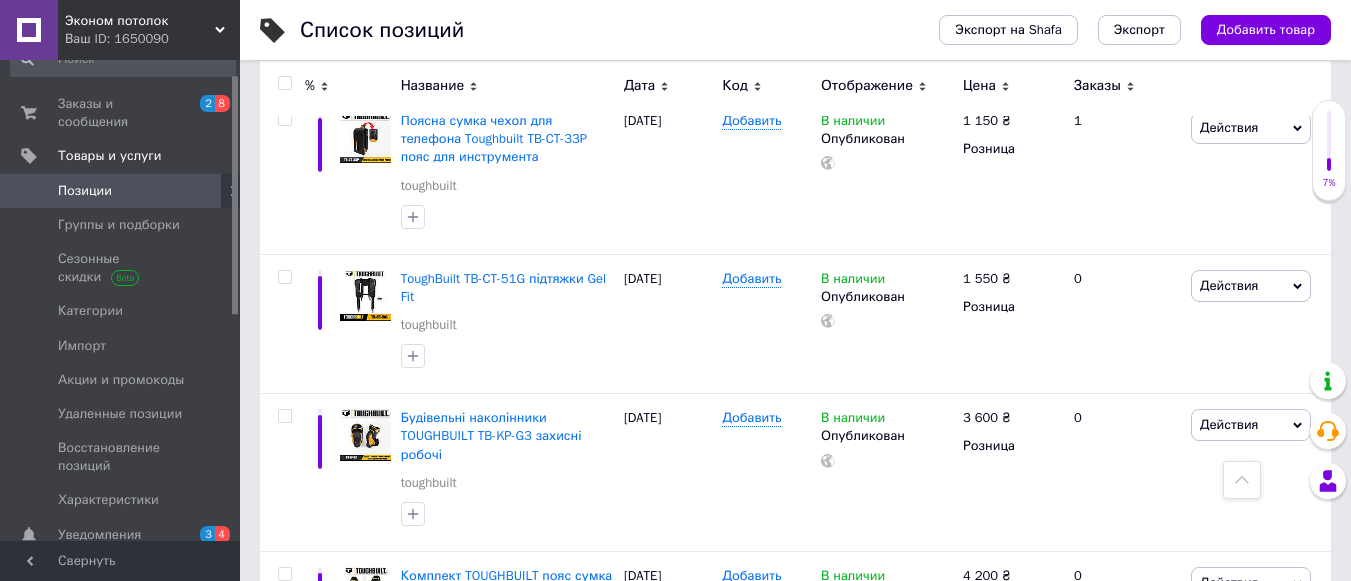 scroll, scrollTop: 900, scrollLeft: 0, axis: vertical 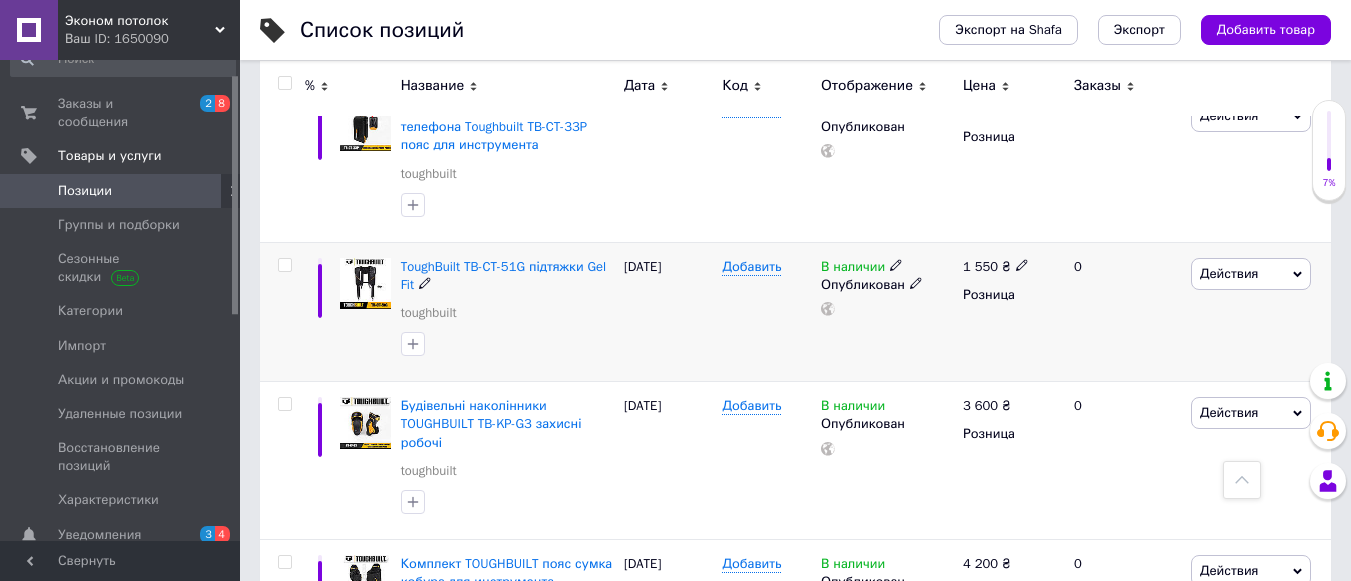 click on "1 550" at bounding box center (980, 266) 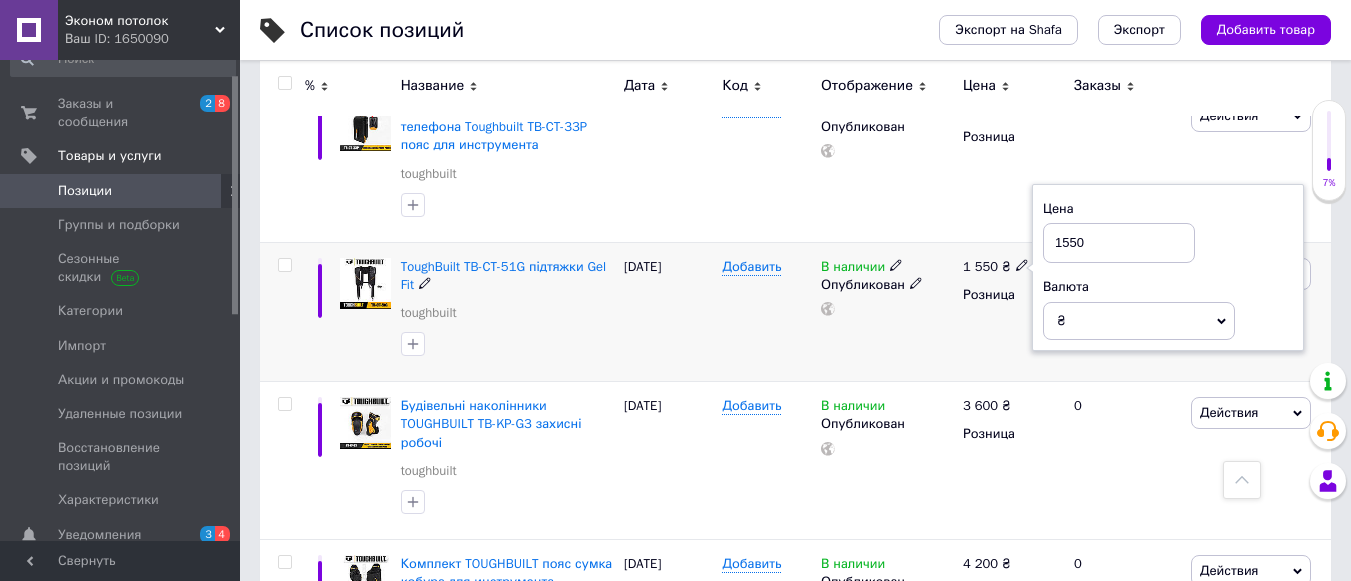 click on "1550" at bounding box center [1119, 243] 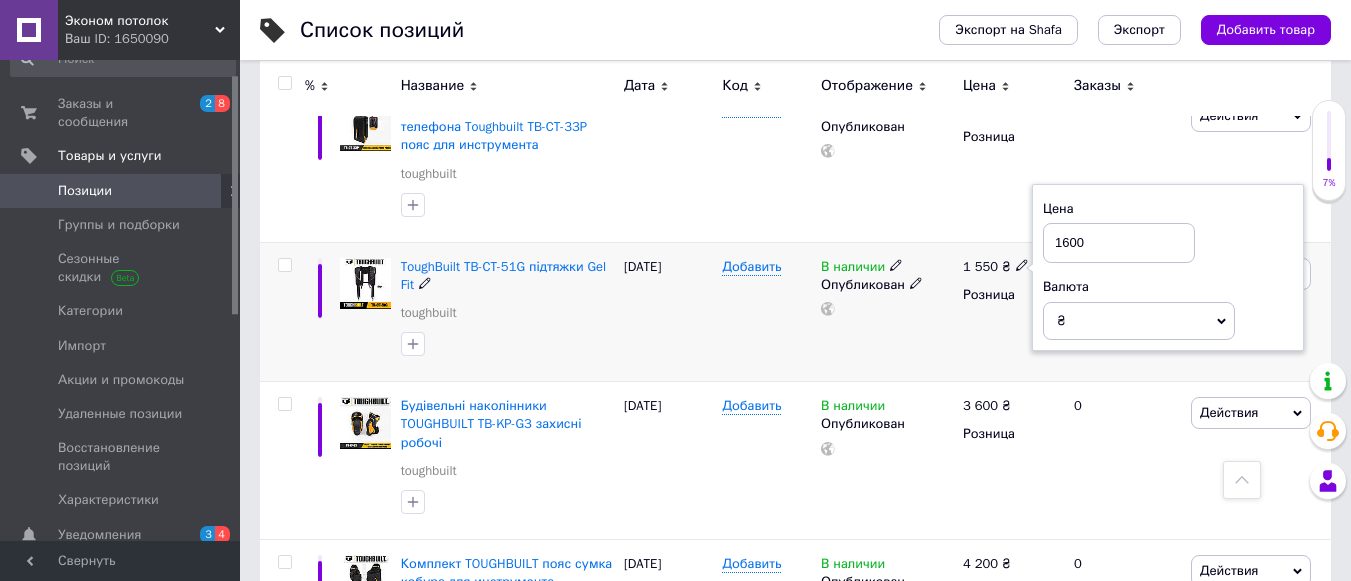 type on "1600" 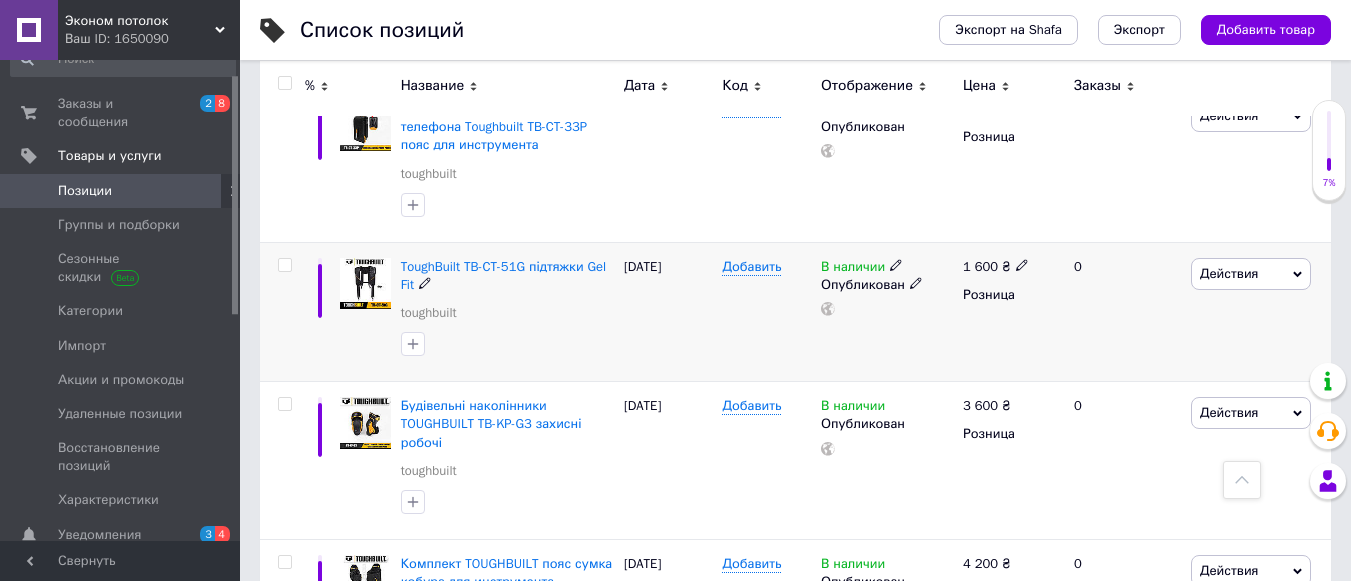 click on "Действия" at bounding box center (1251, 274) 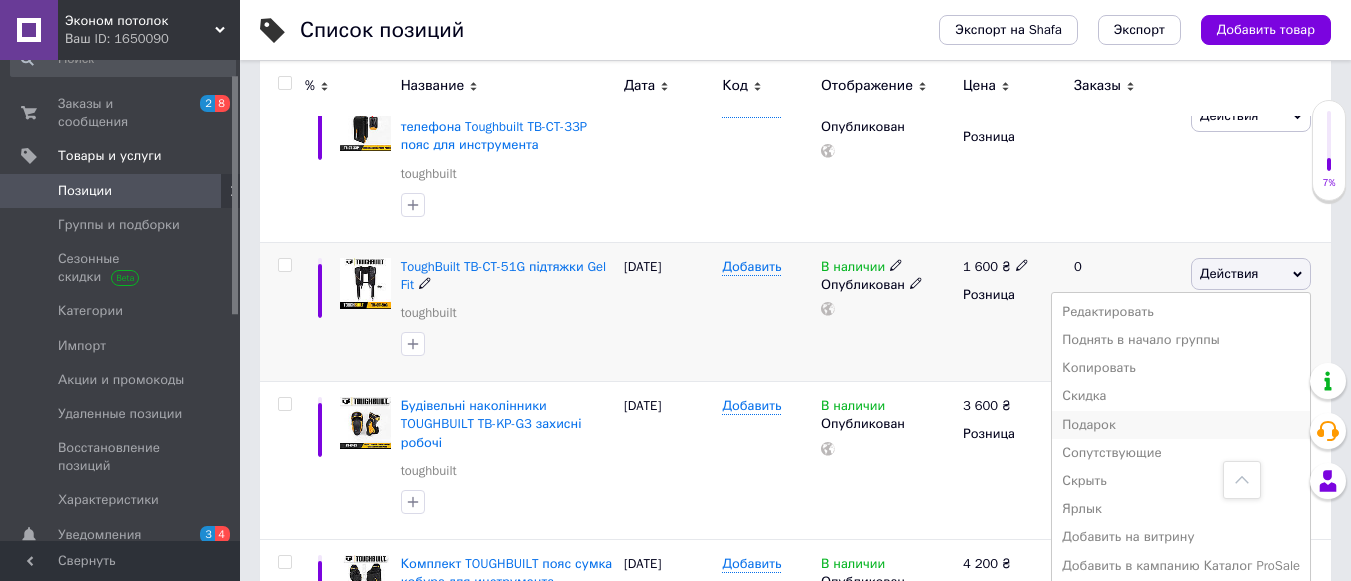 scroll, scrollTop: 1000, scrollLeft: 0, axis: vertical 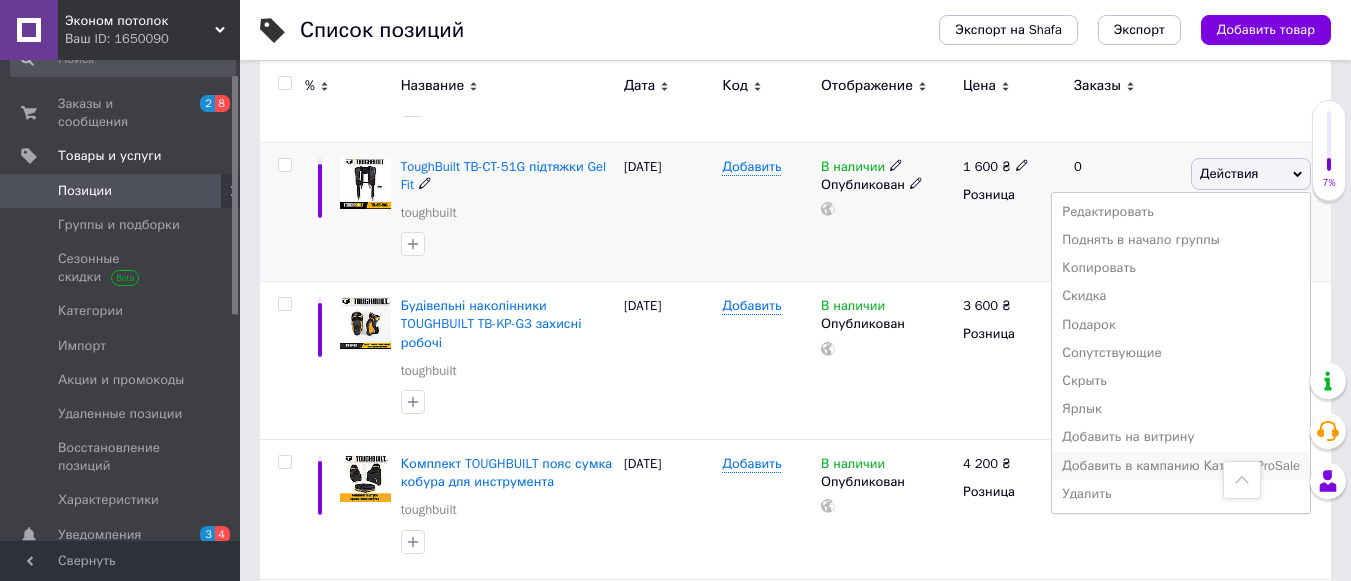 click on "Добавить в кампанию Каталог ProSale" at bounding box center (1181, 466) 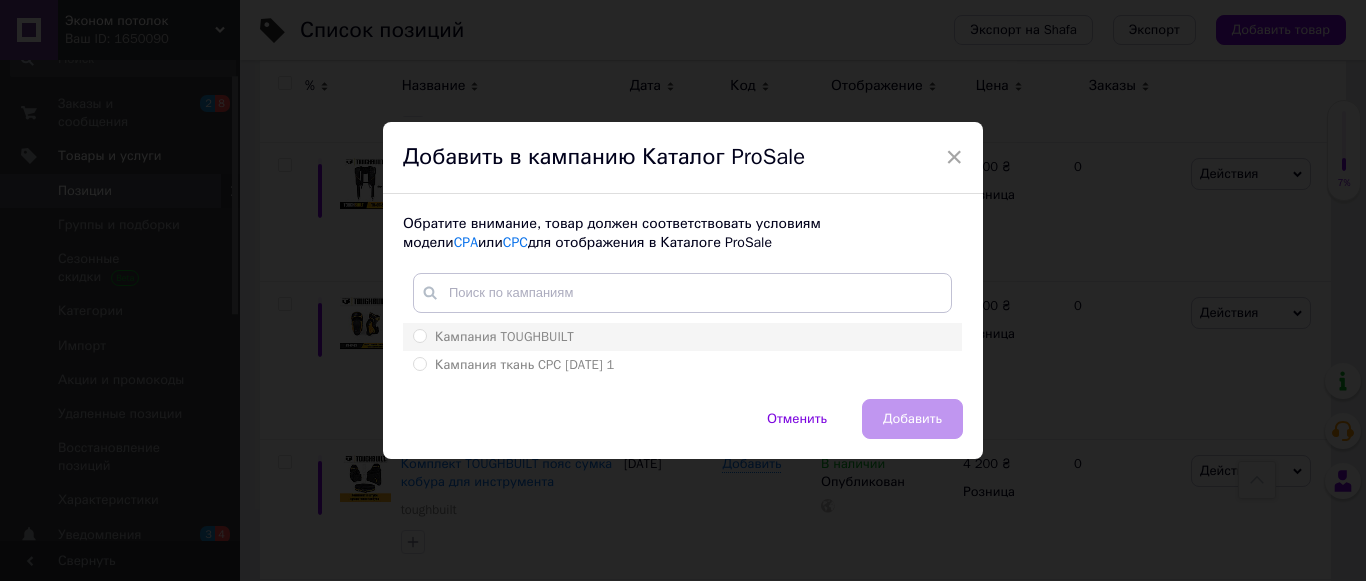 click on "Кампания TOUGHBUILT" at bounding box center (504, 336) 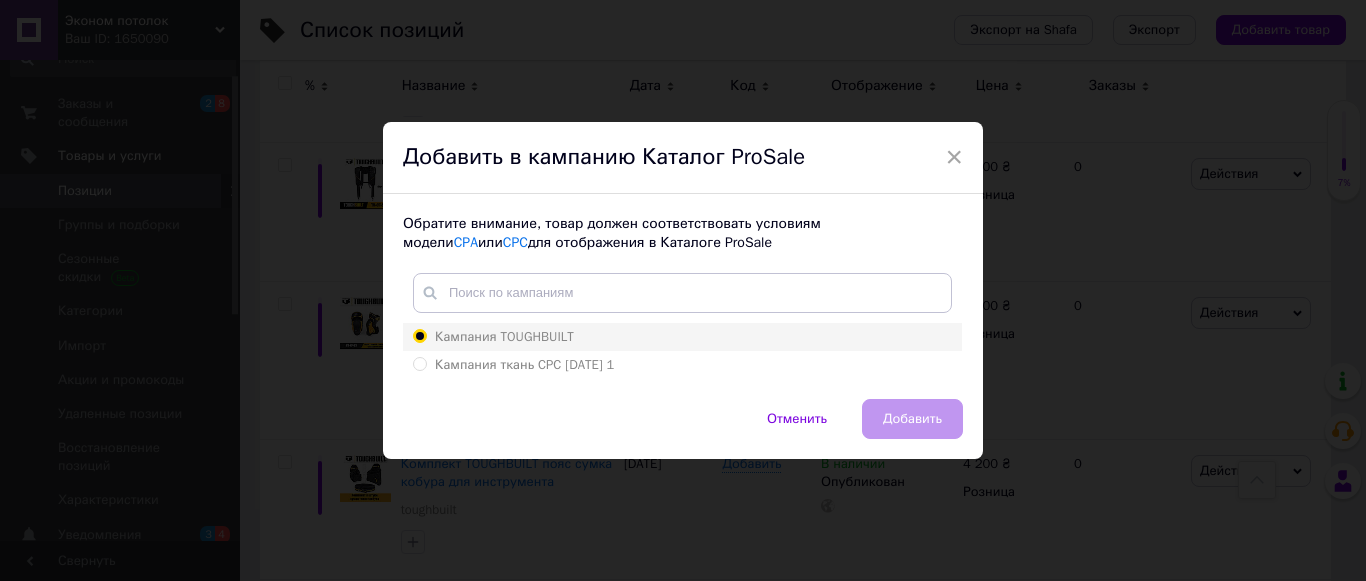 click on "Кампания TOUGHBUILT" at bounding box center (419, 335) 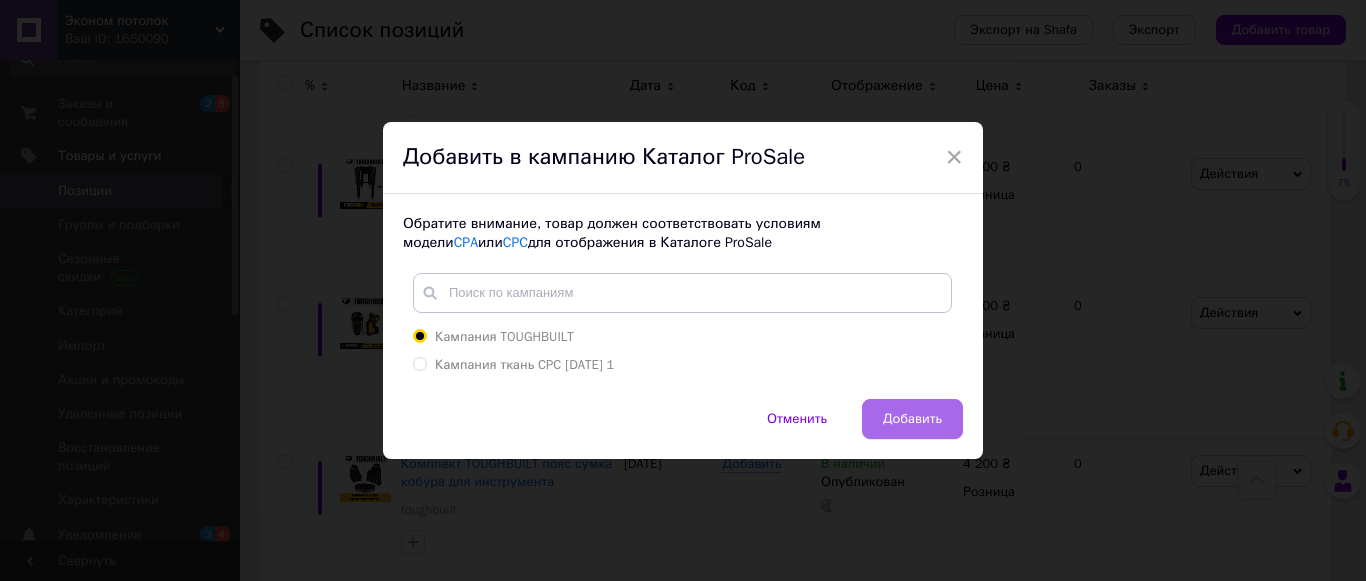 click on "Добавить" at bounding box center (912, 419) 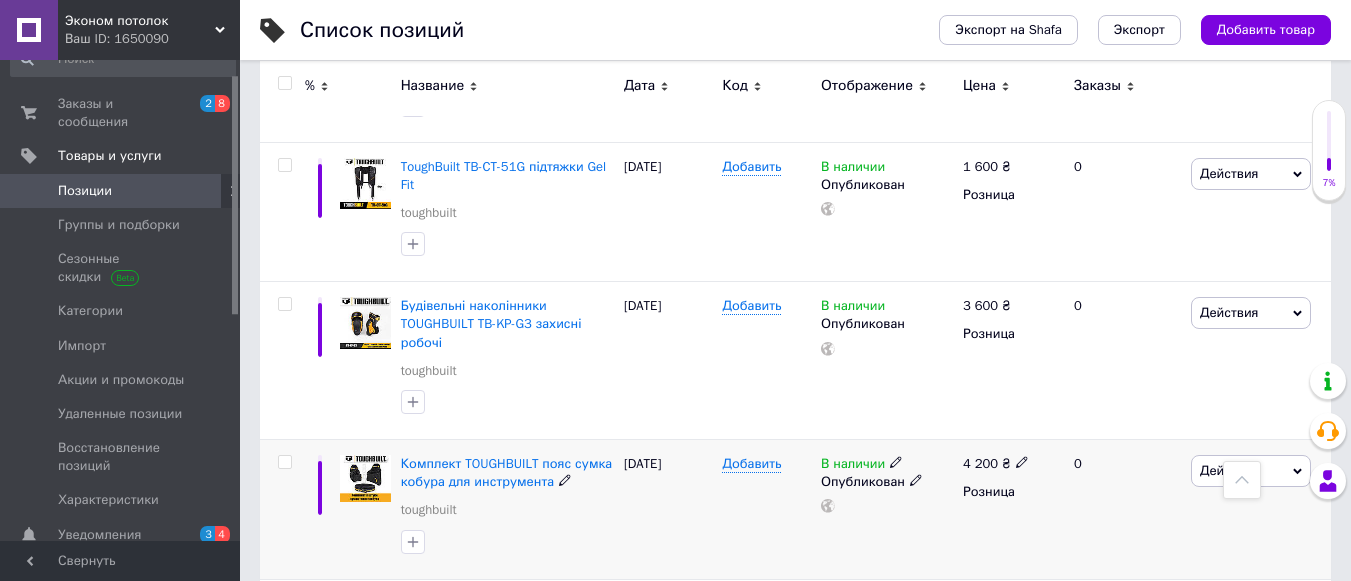 click on "4 200" at bounding box center (980, 463) 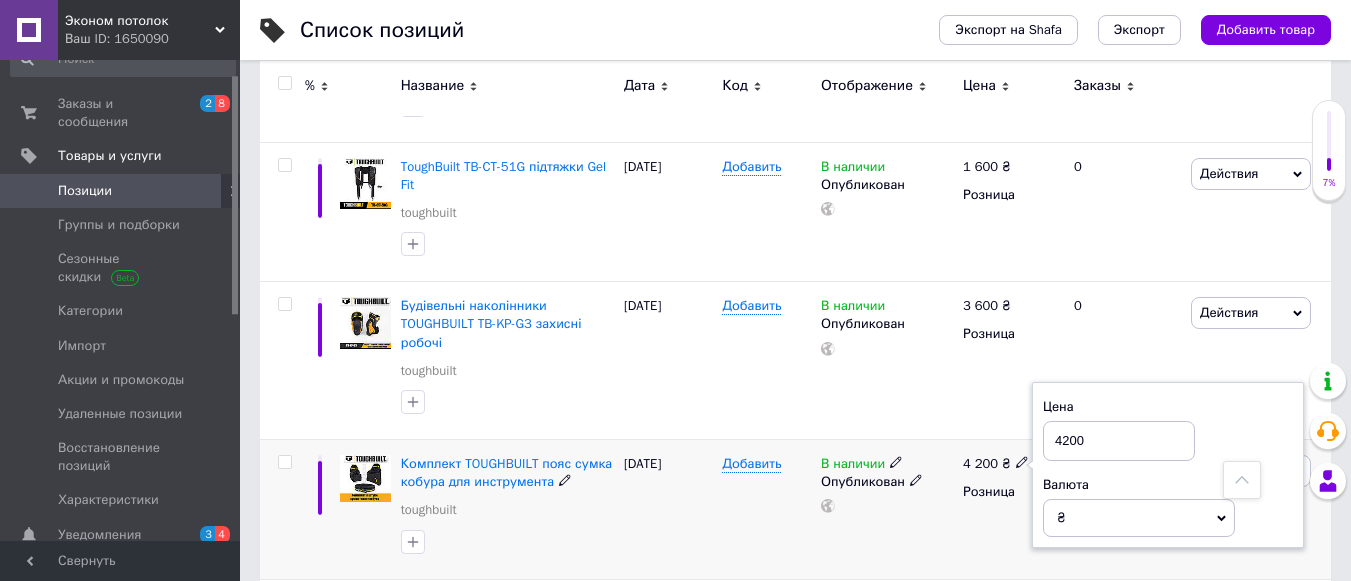 click on "4200" at bounding box center [1119, 441] 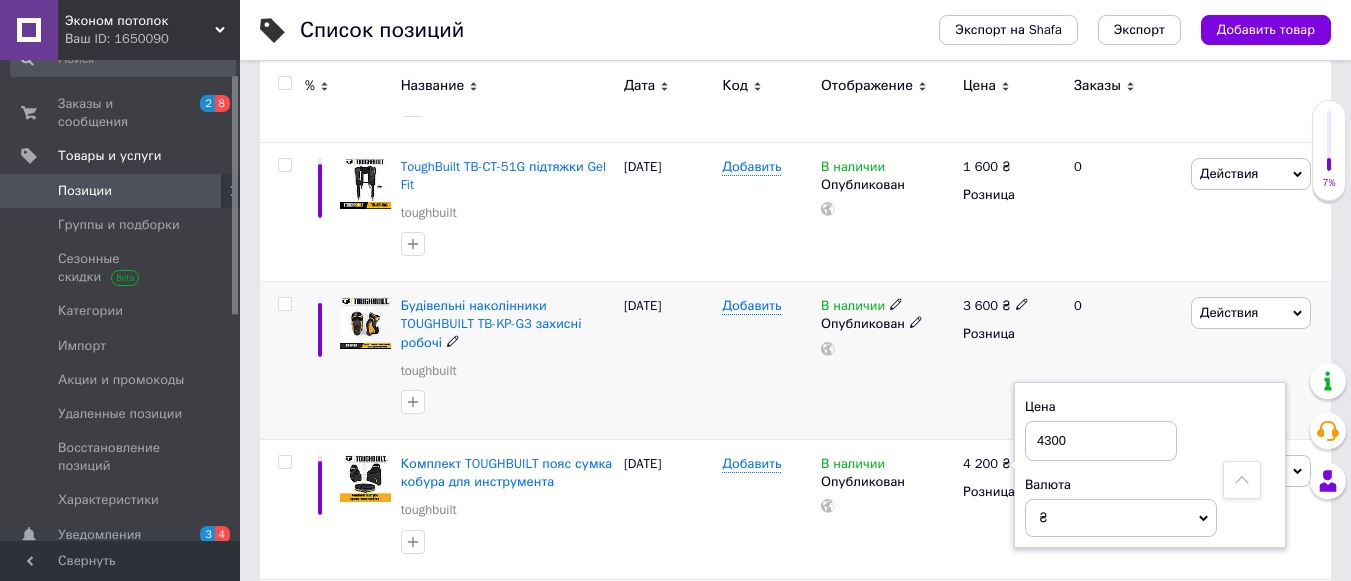 type on "4300" 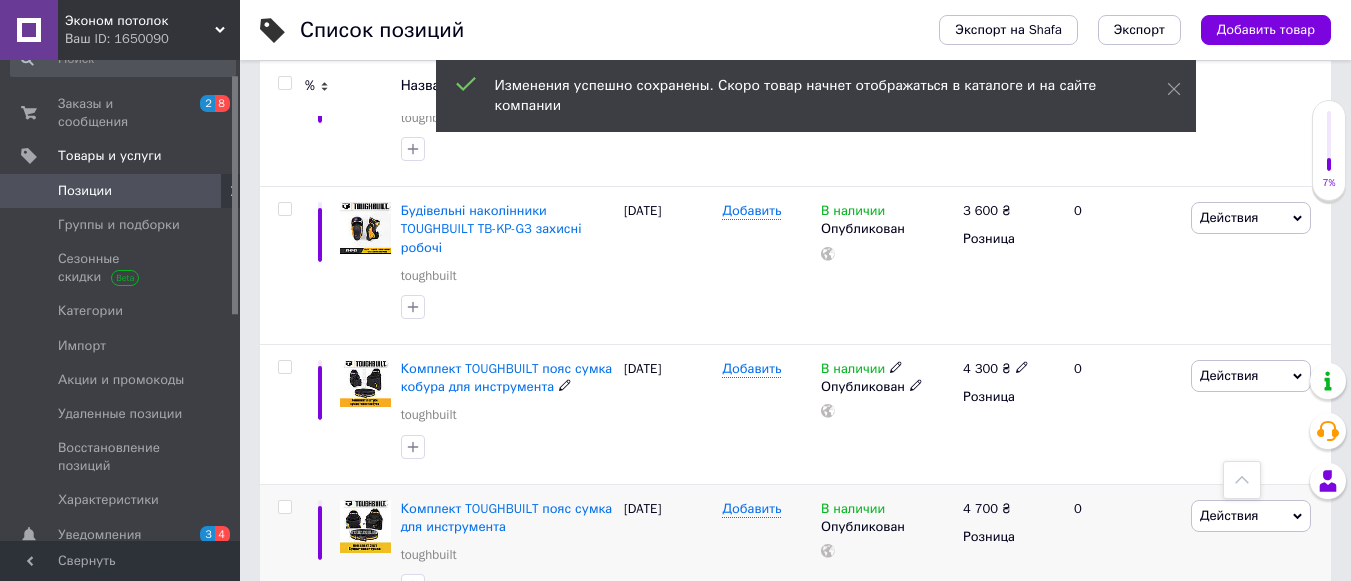 scroll, scrollTop: 1100, scrollLeft: 0, axis: vertical 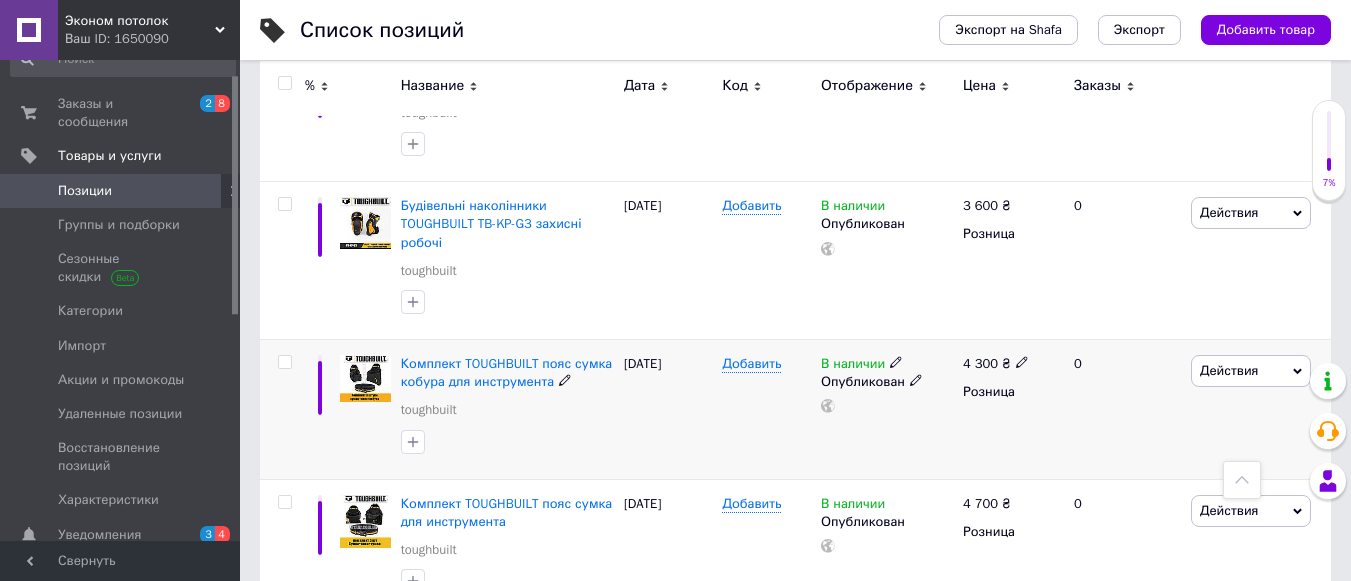 click on "Действия" at bounding box center [1251, 371] 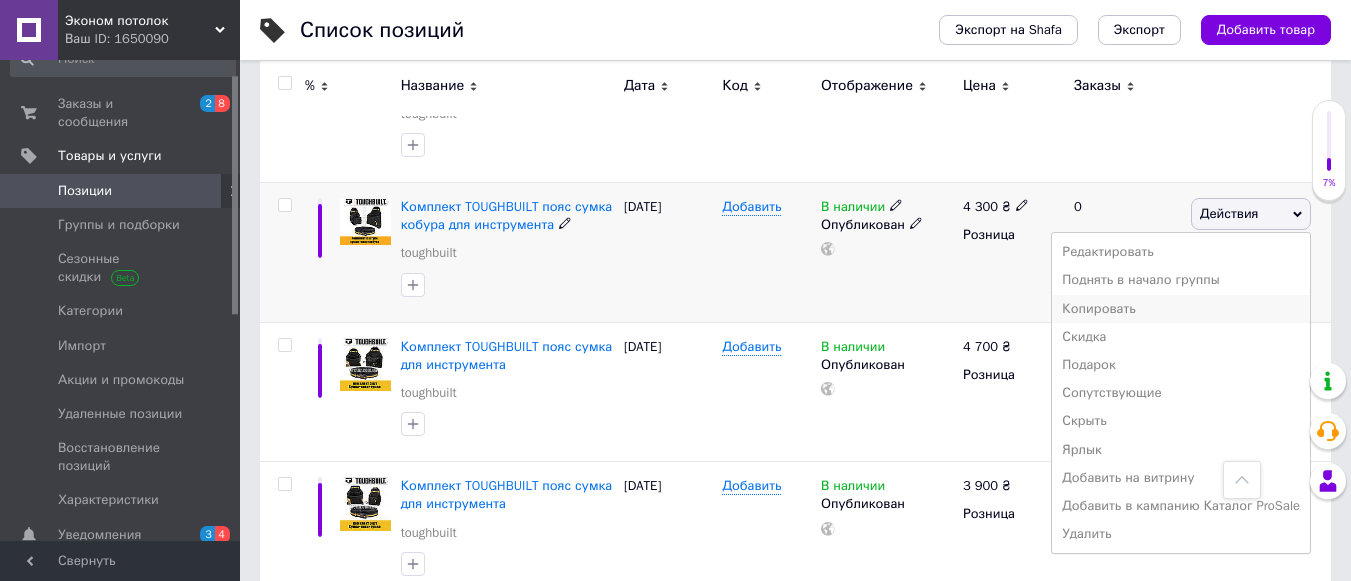 scroll, scrollTop: 1300, scrollLeft: 0, axis: vertical 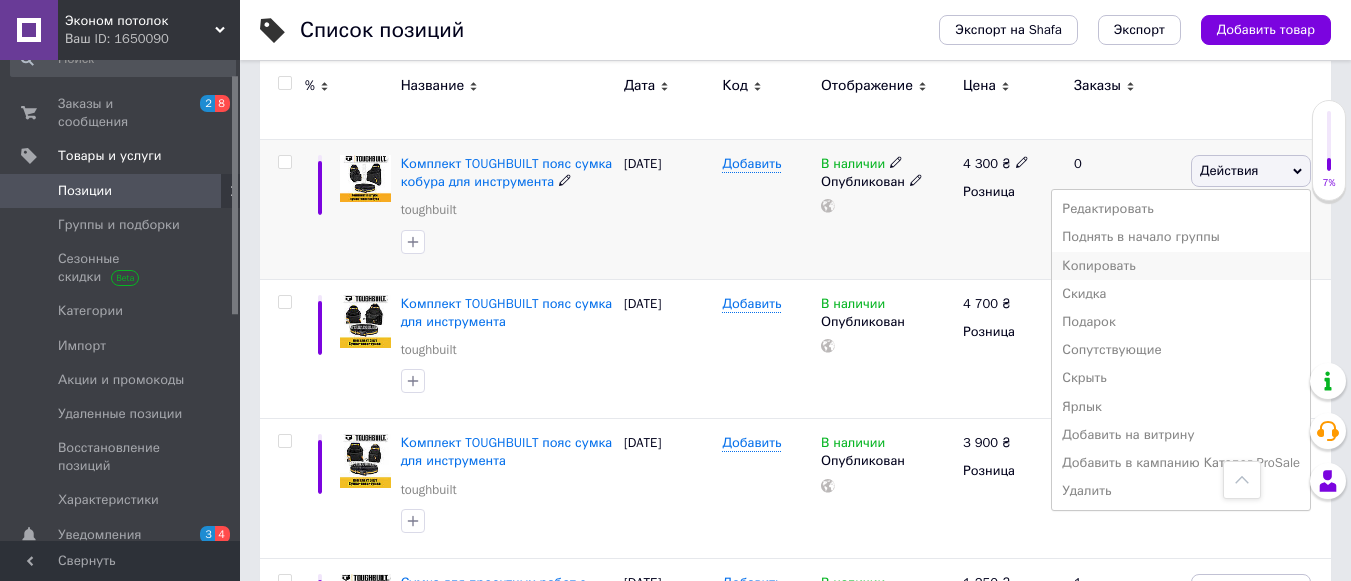 click on "Добавить в кампанию Каталог ProSale" at bounding box center [1181, 463] 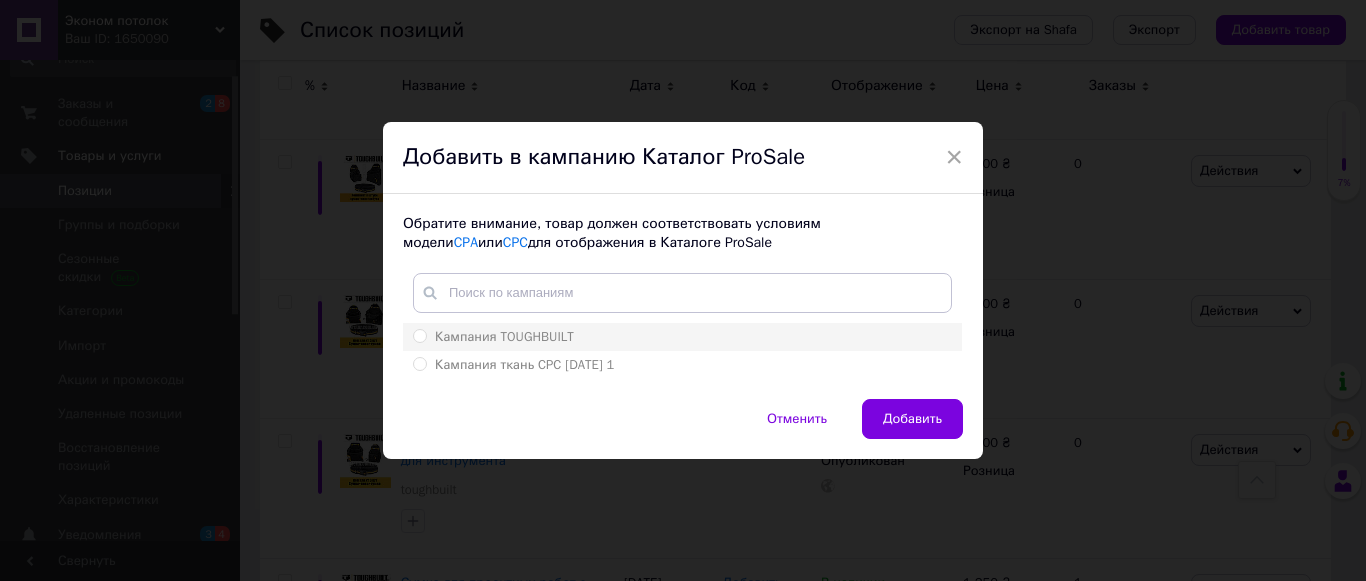 click on "Кампания TOUGHBUILT" at bounding box center (419, 335) 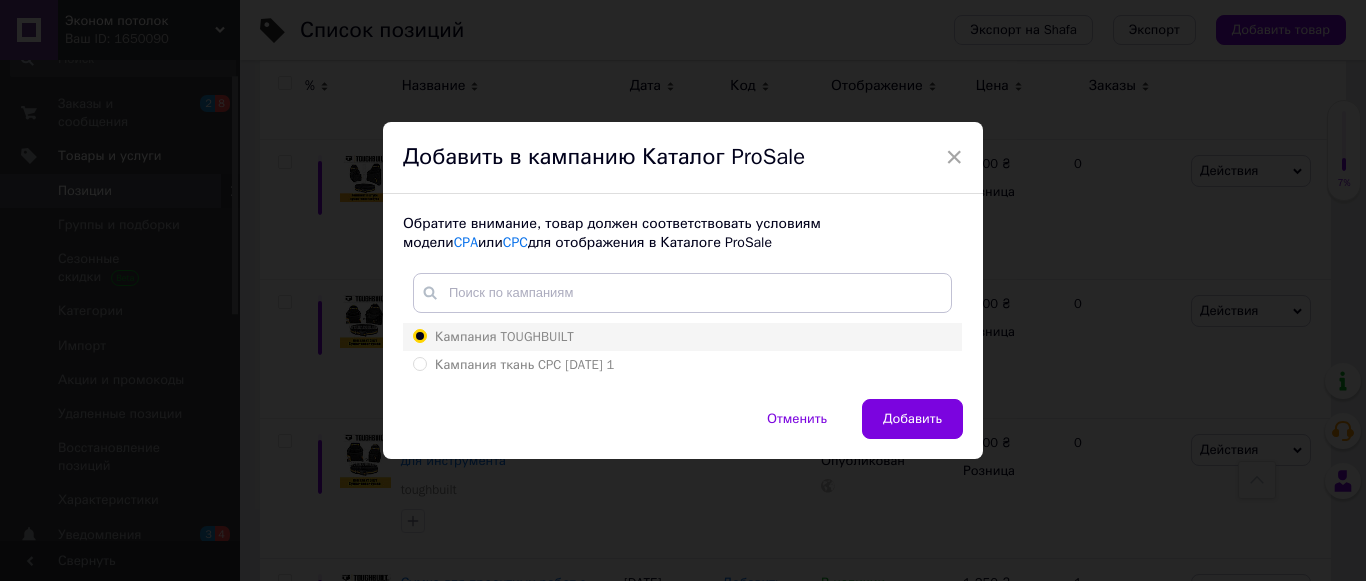 radio on "true" 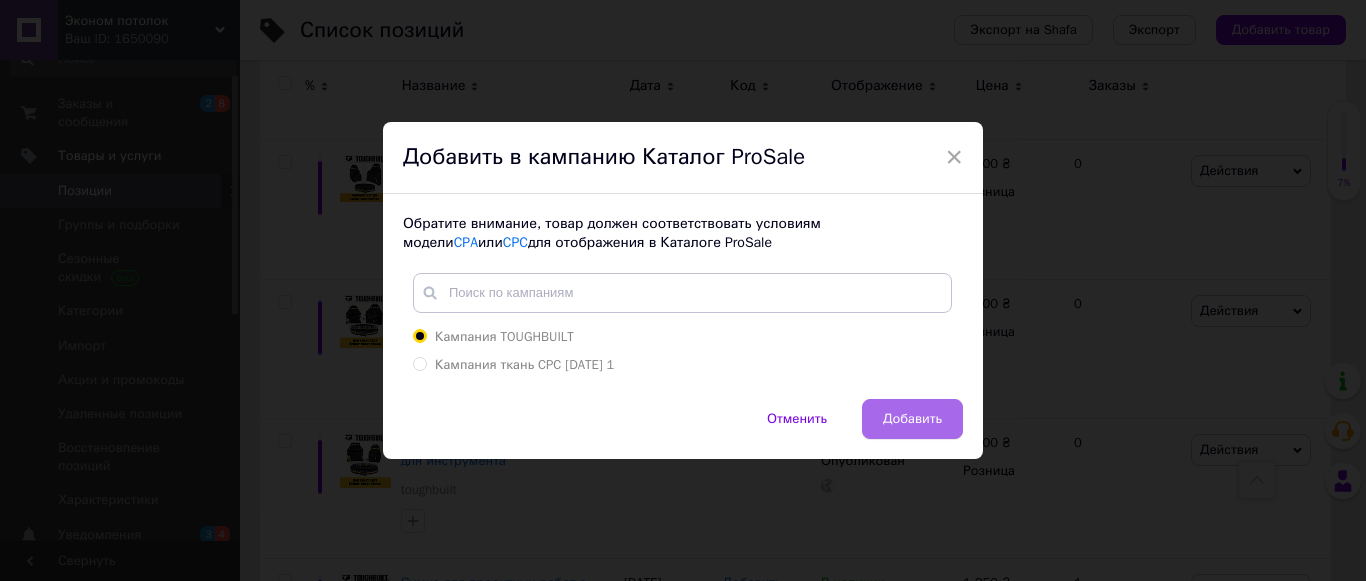 click on "Добавить" at bounding box center [912, 419] 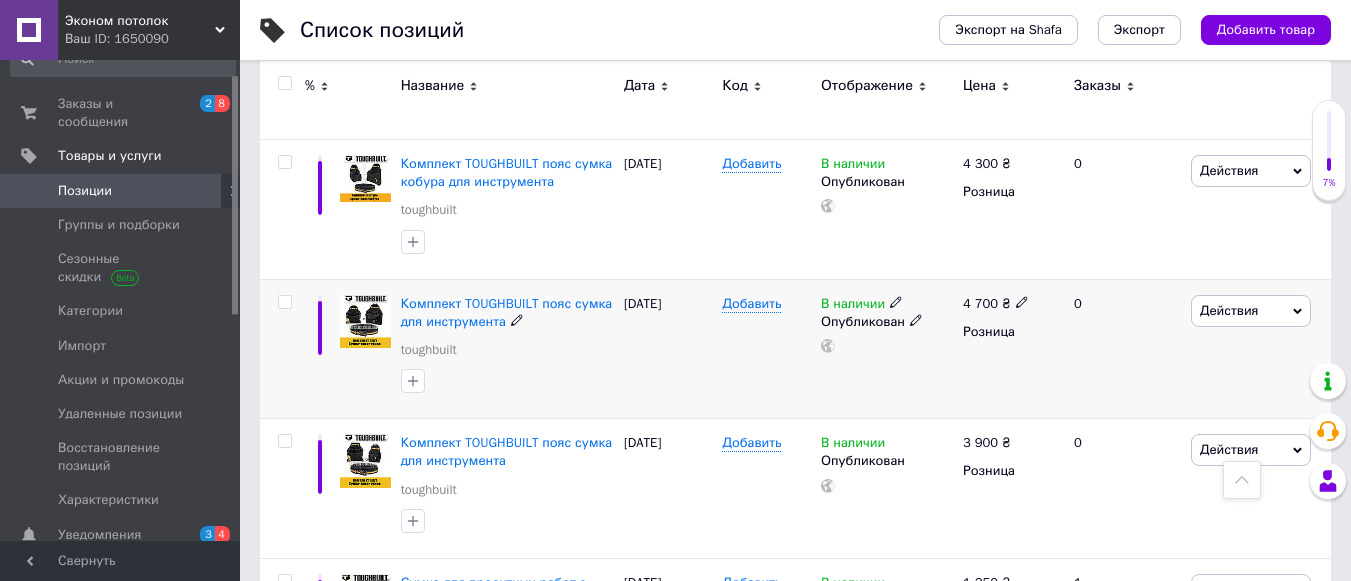 click on "Действия" at bounding box center (1251, 311) 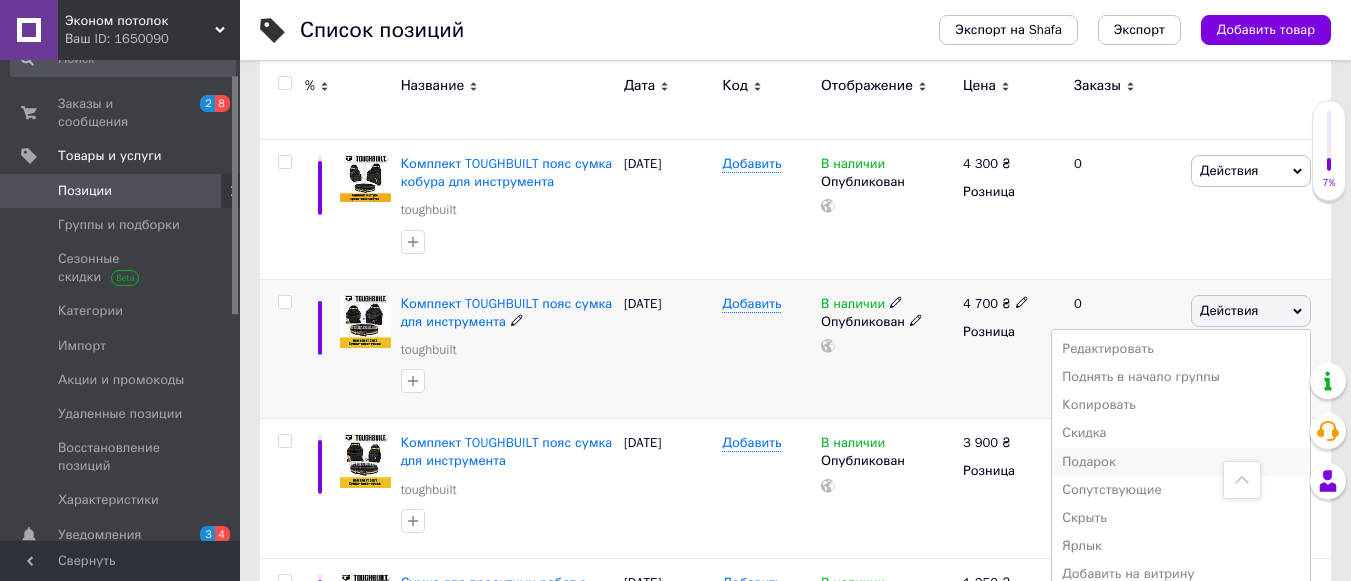 scroll, scrollTop: 1400, scrollLeft: 0, axis: vertical 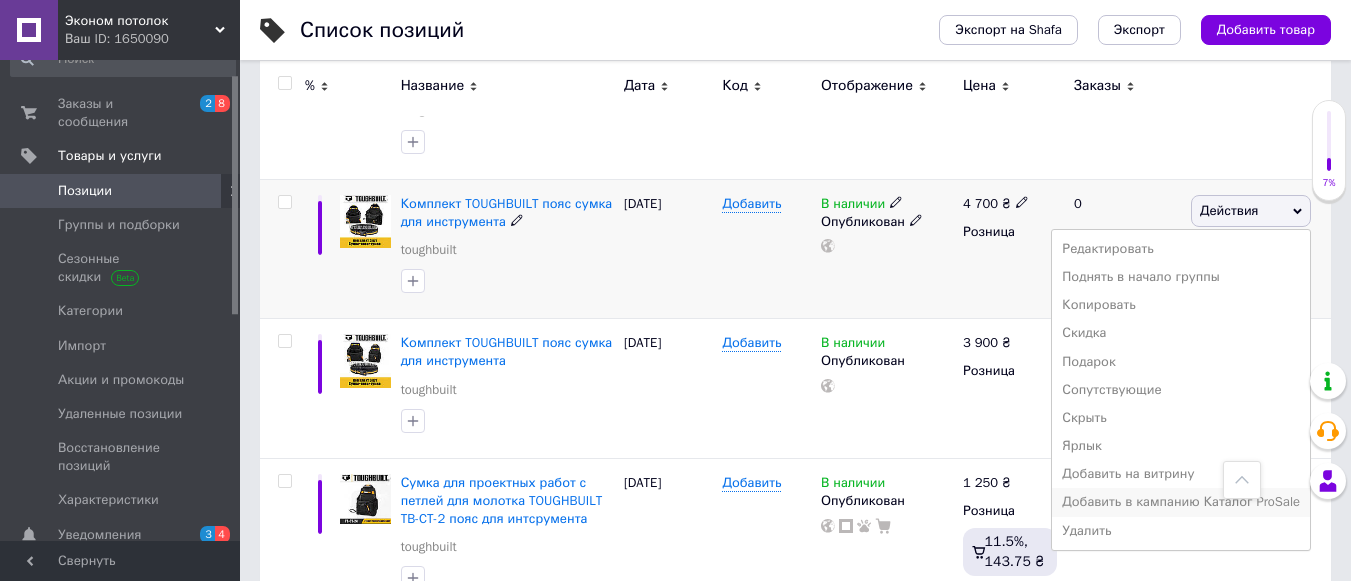 click on "Добавить в кампанию Каталог ProSale" at bounding box center (1181, 502) 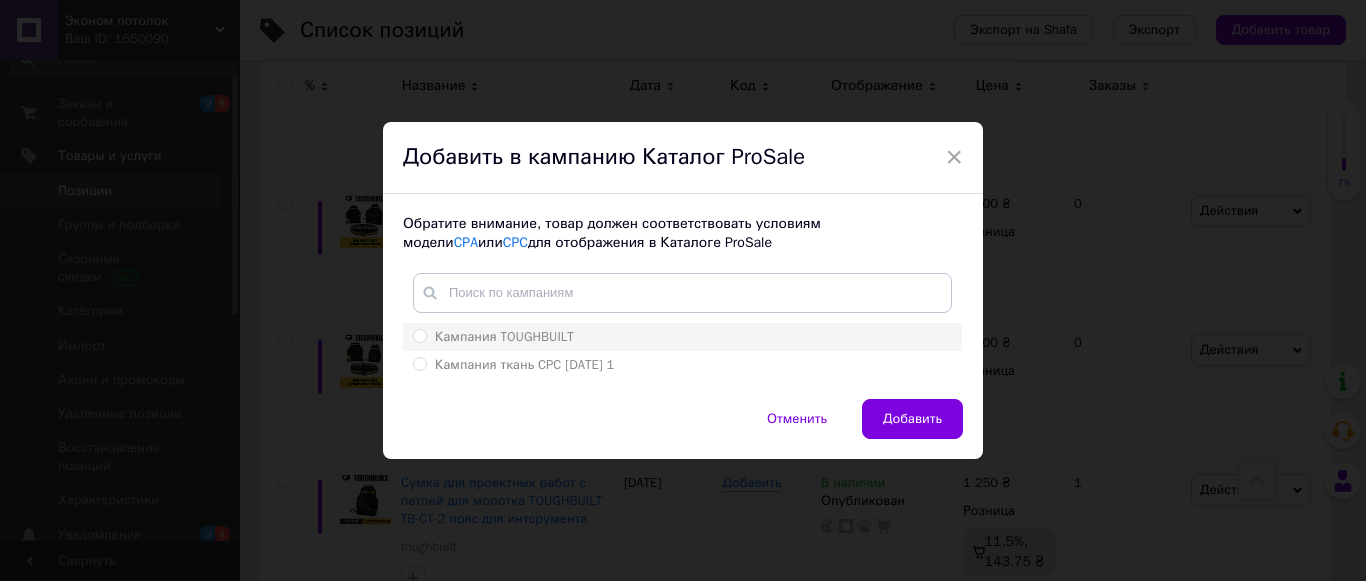 click on "Кампания TOUGHBUILT" at bounding box center (419, 335) 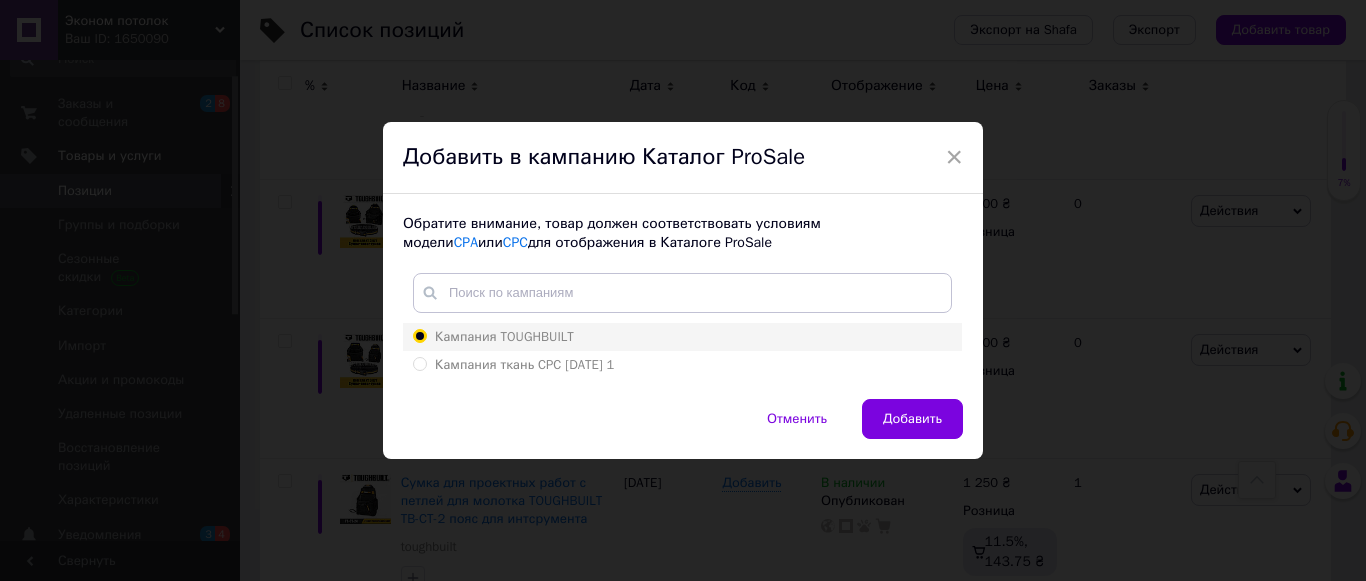 radio on "true" 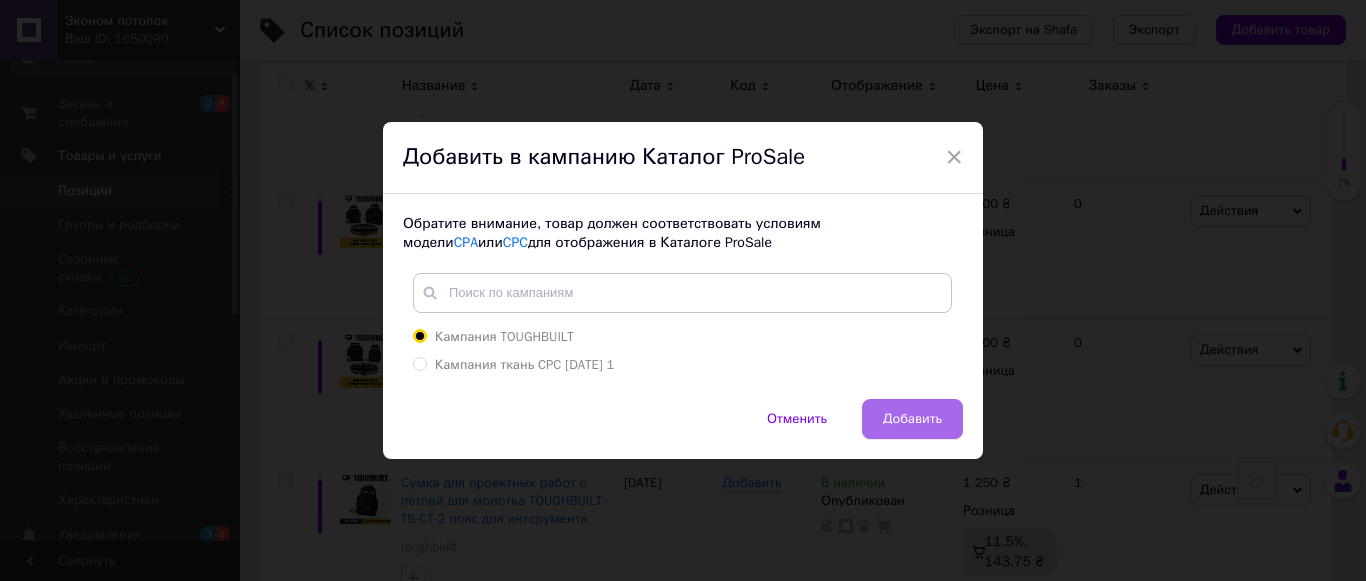 click on "Добавить" at bounding box center (912, 419) 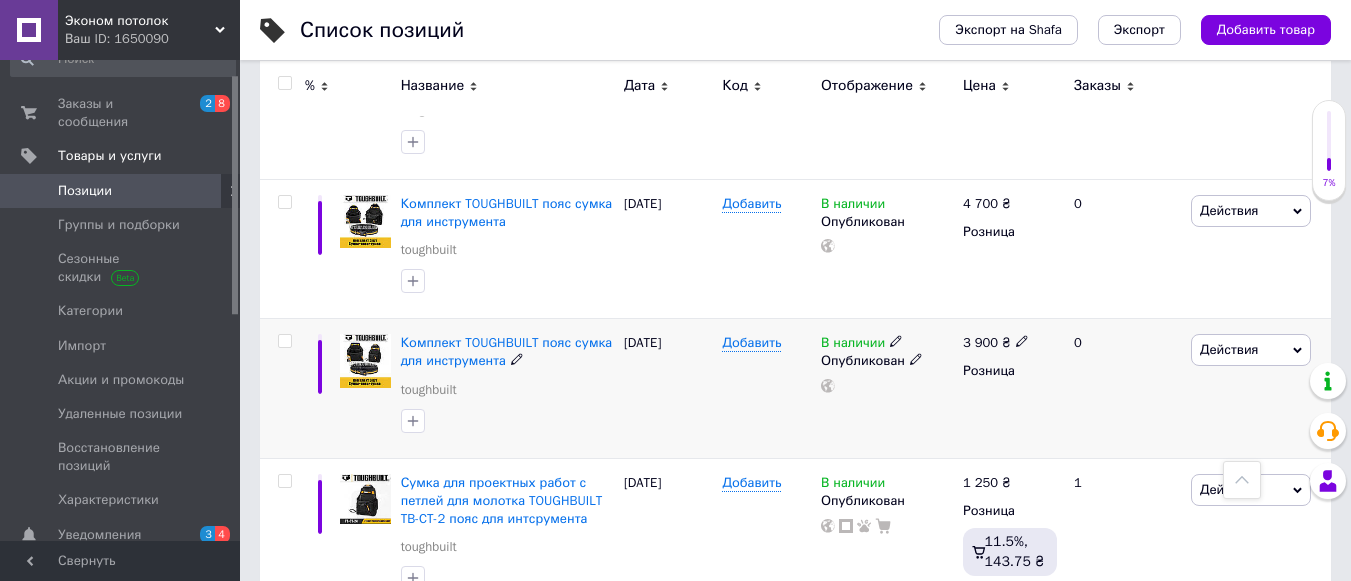 click on "3 900" at bounding box center [980, 342] 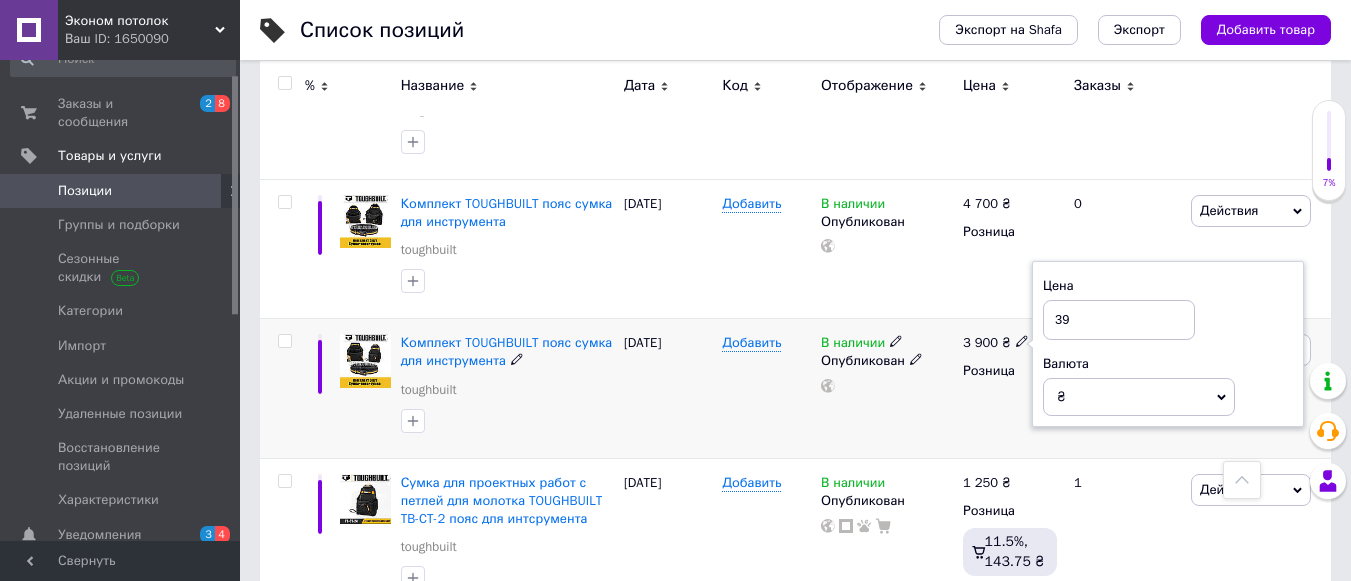 type on "3" 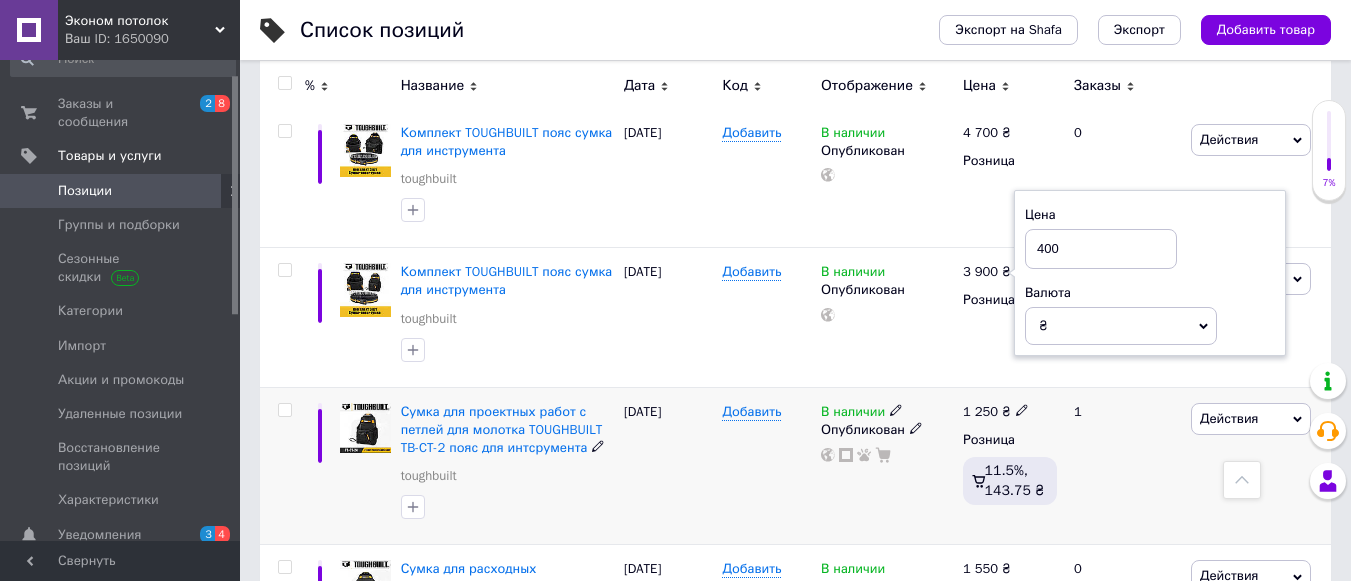 scroll, scrollTop: 1500, scrollLeft: 0, axis: vertical 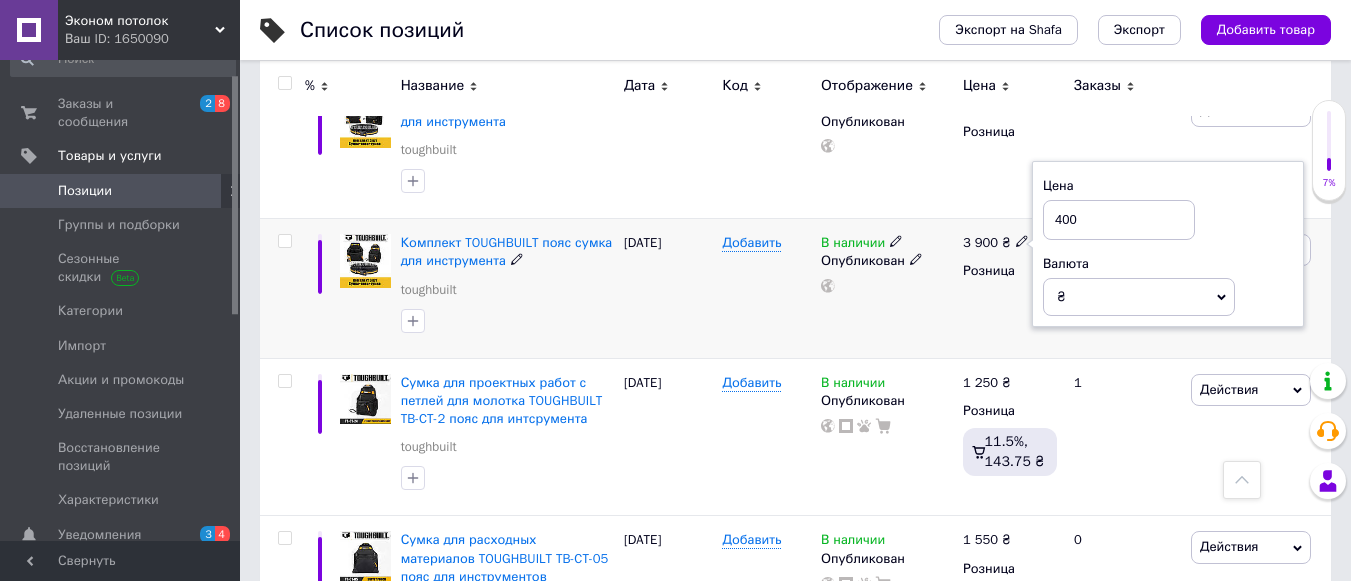 type on "400" 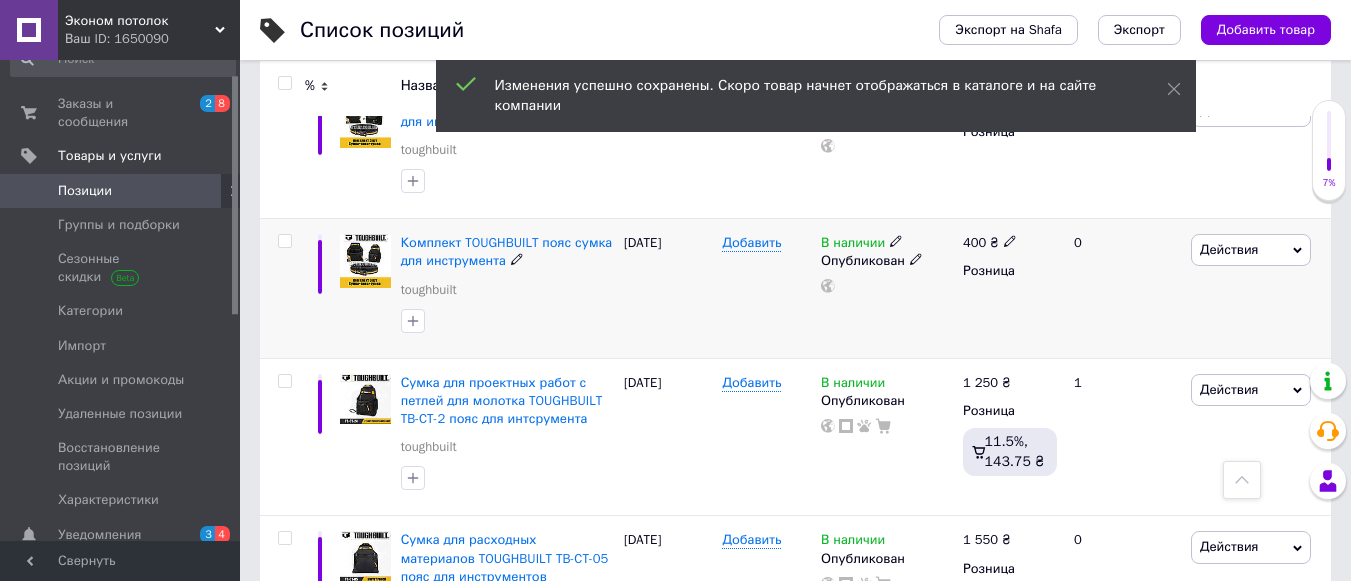 click 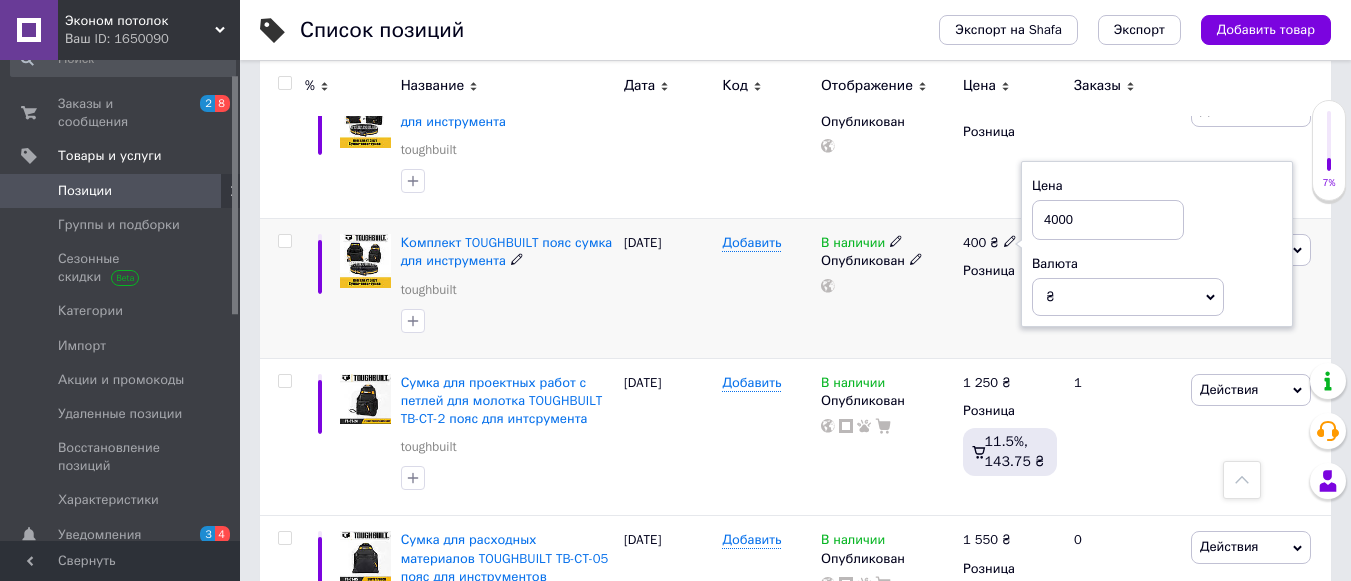 type on "4000" 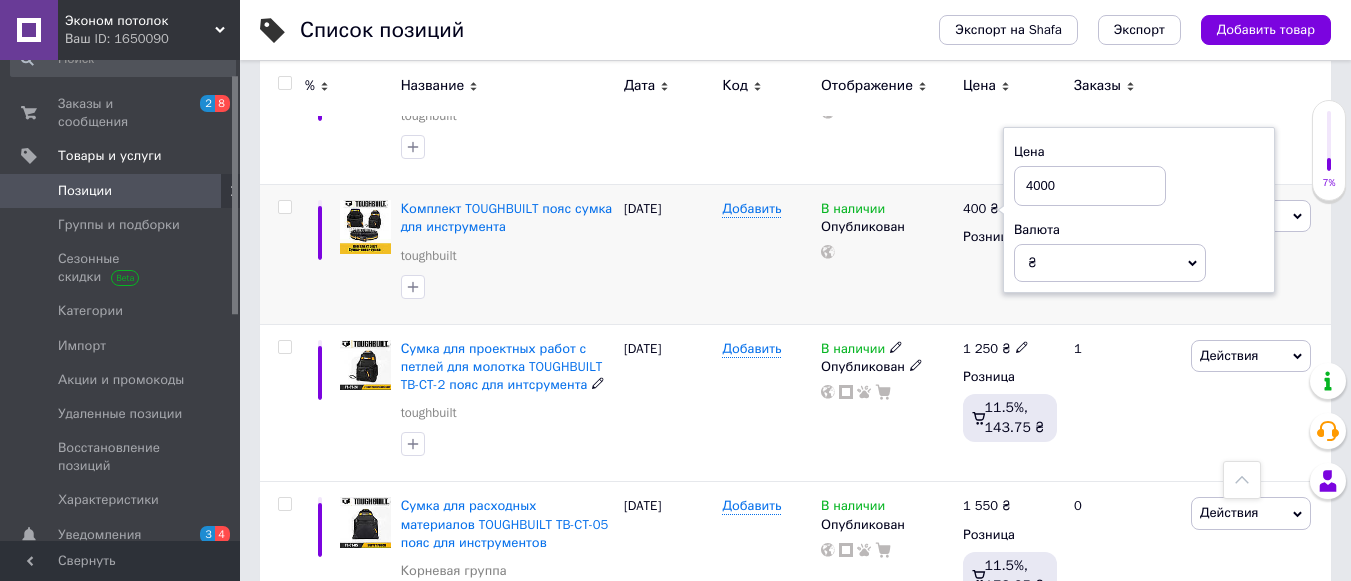 scroll, scrollTop: 1400, scrollLeft: 0, axis: vertical 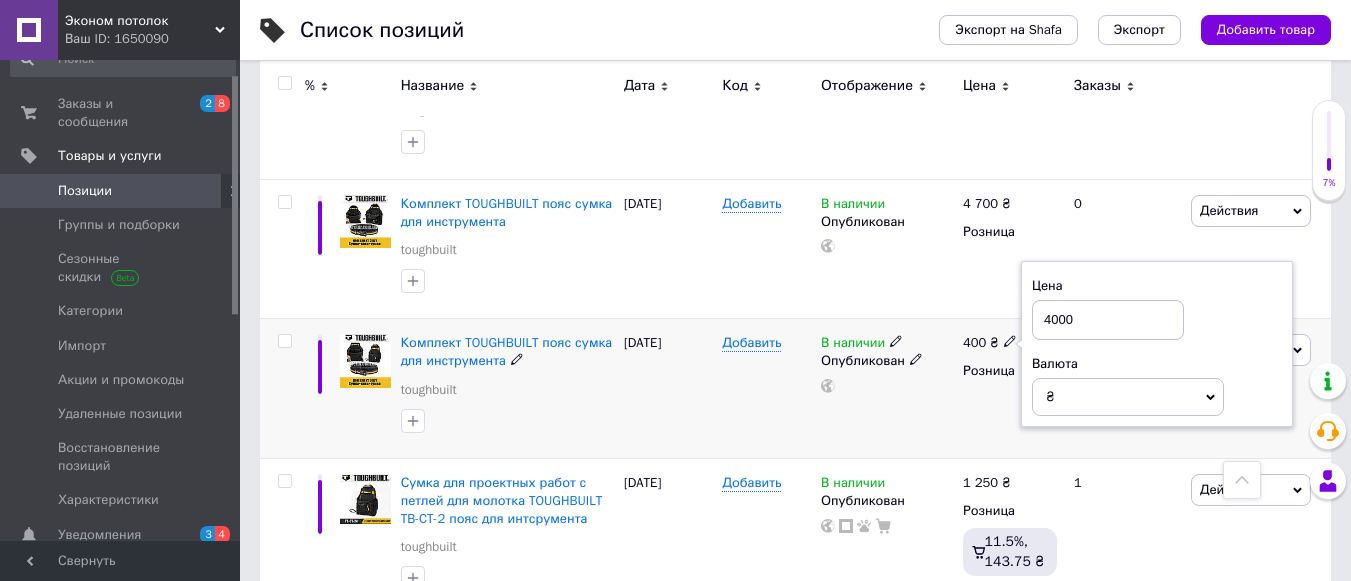 click on "В наличии Опубликован" at bounding box center [887, 389] 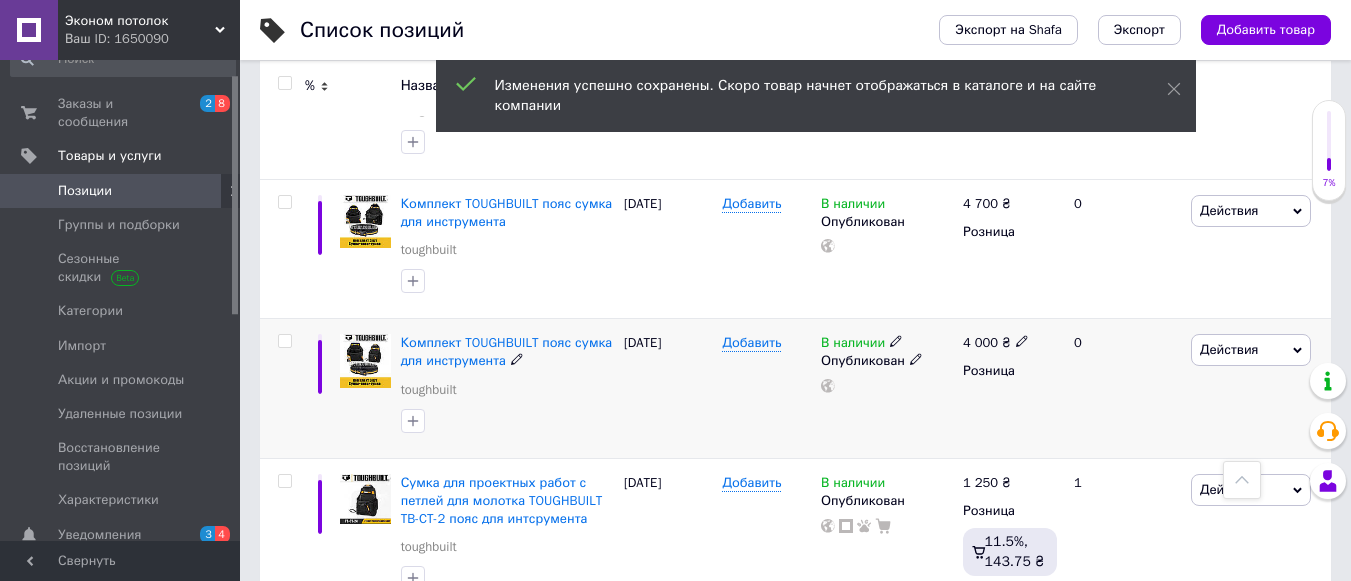 click on "Действия" at bounding box center (1229, 349) 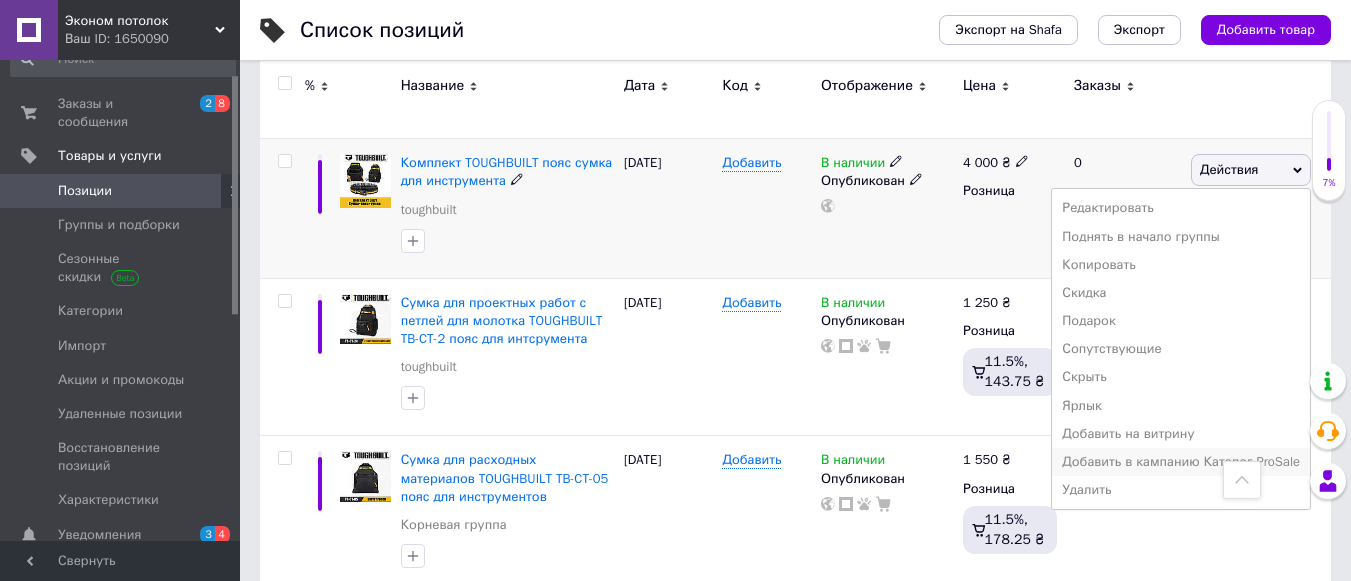 scroll, scrollTop: 1600, scrollLeft: 0, axis: vertical 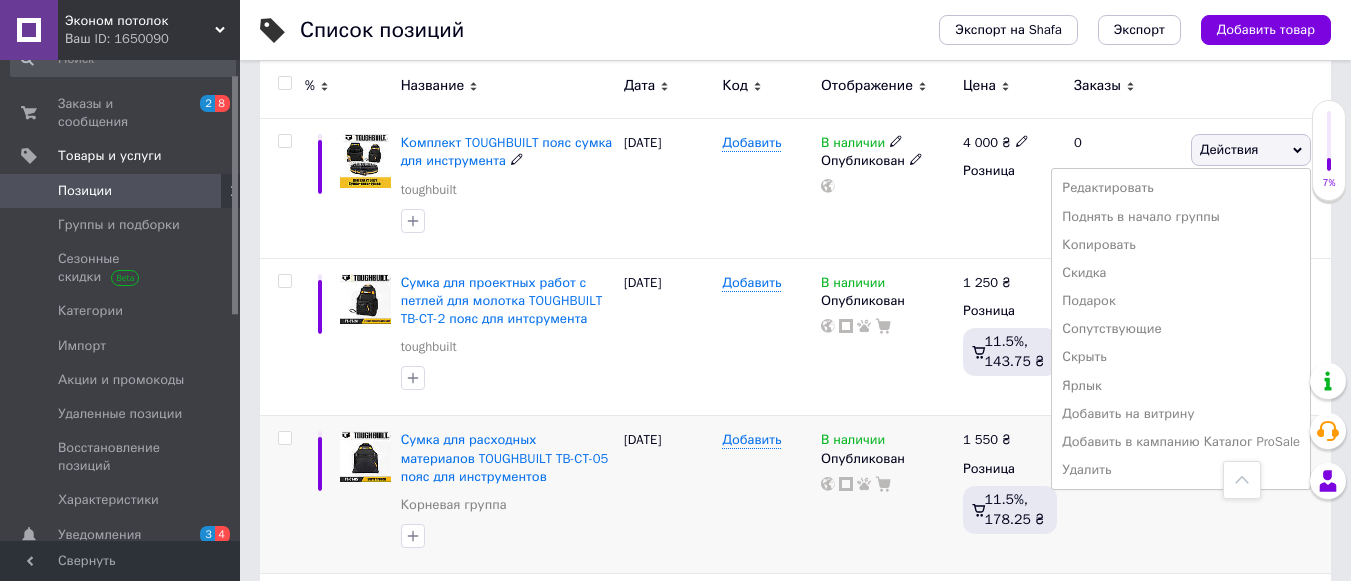 click on "Добавить в кампанию Каталог ProSale" at bounding box center [1181, 442] 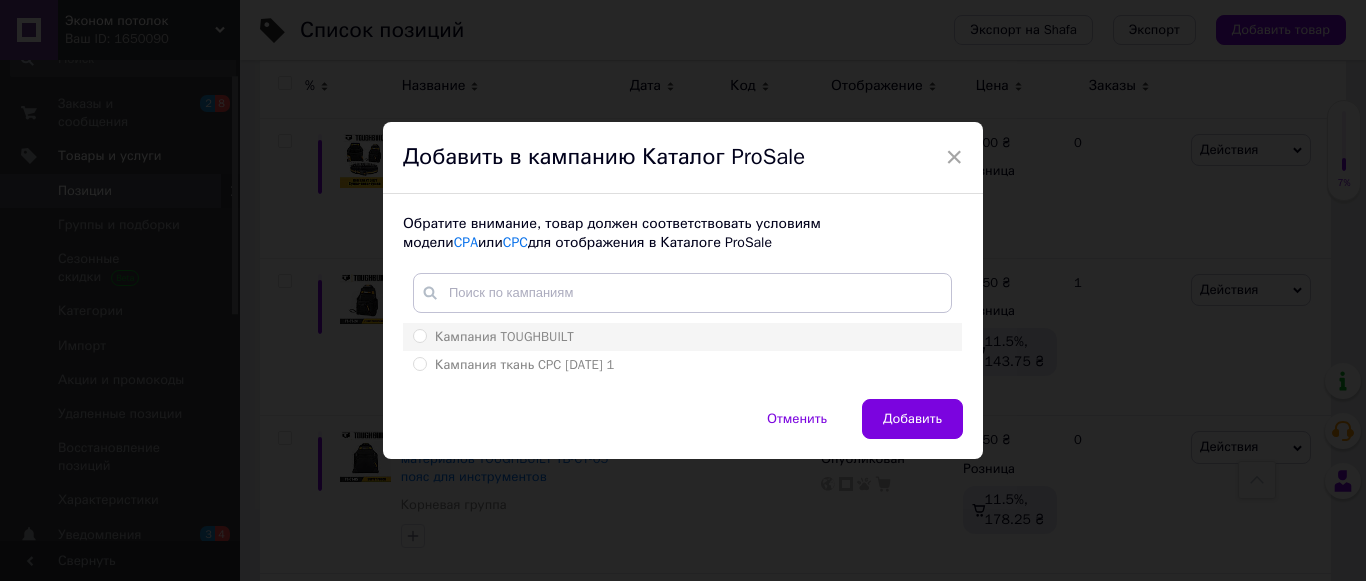 click on "Кампания TOUGHBUILT" at bounding box center [419, 335] 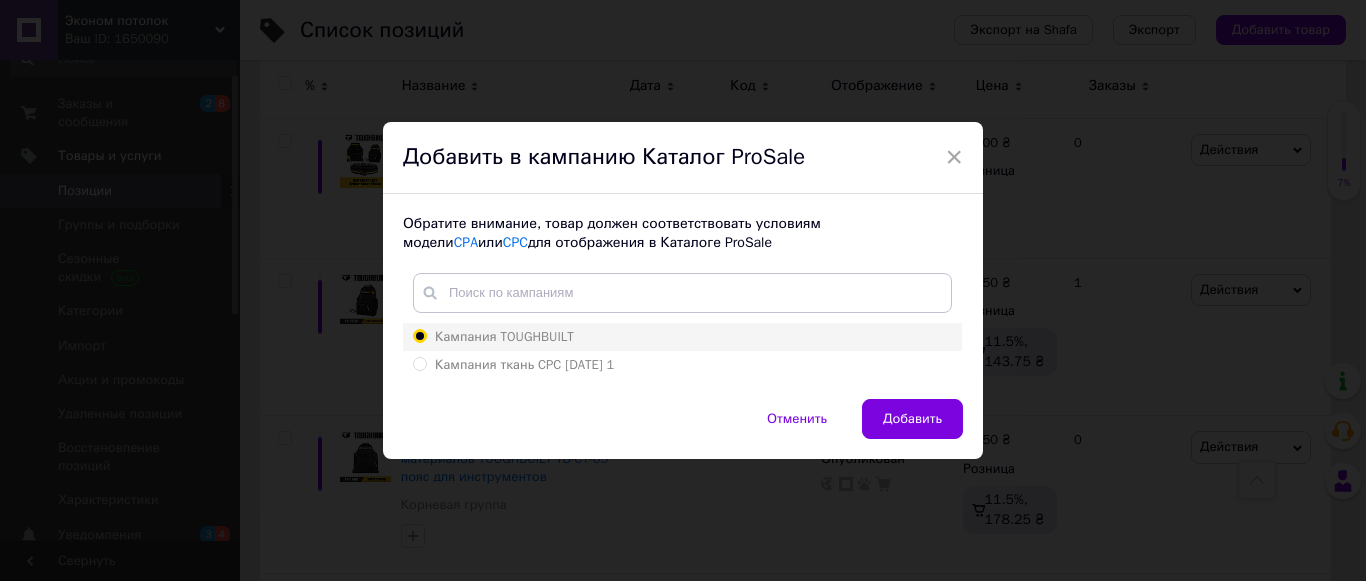 radio on "true" 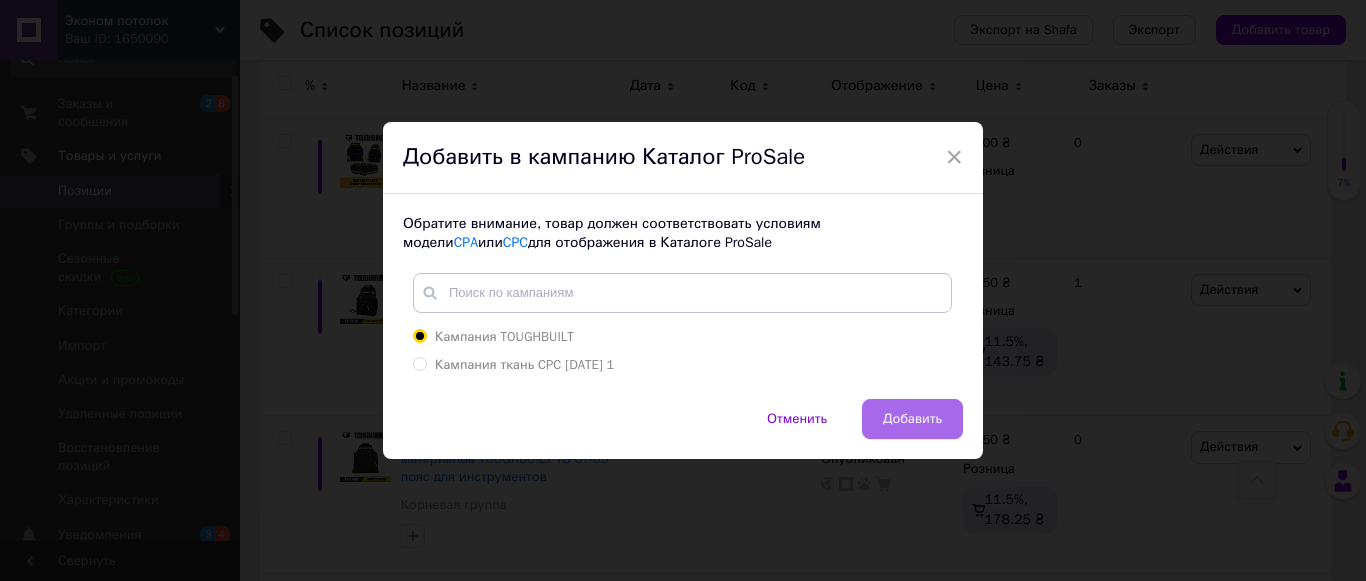 click on "Добавить" at bounding box center [912, 419] 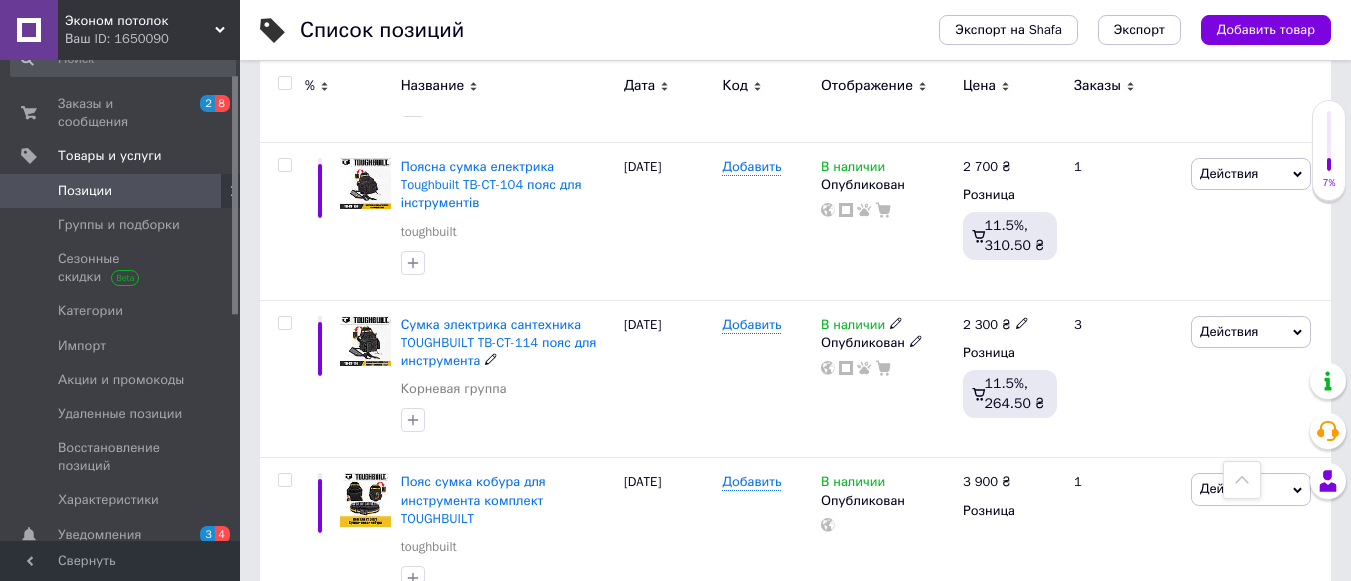 scroll, scrollTop: 2200, scrollLeft: 0, axis: vertical 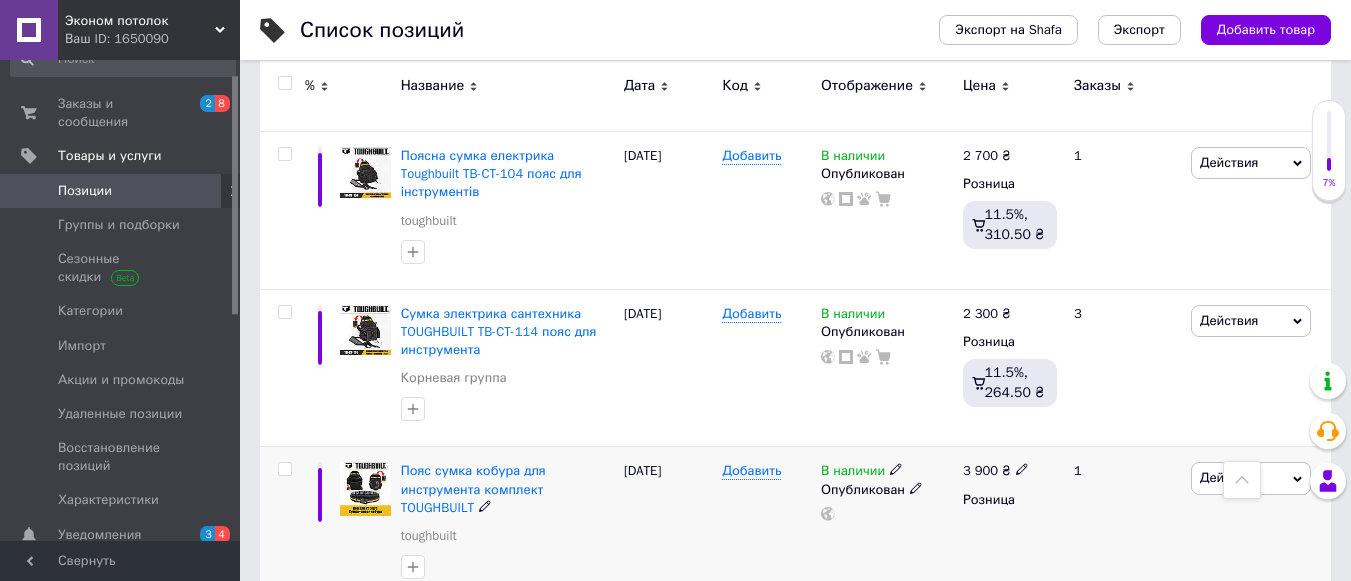 click on "3 900" at bounding box center (980, 470) 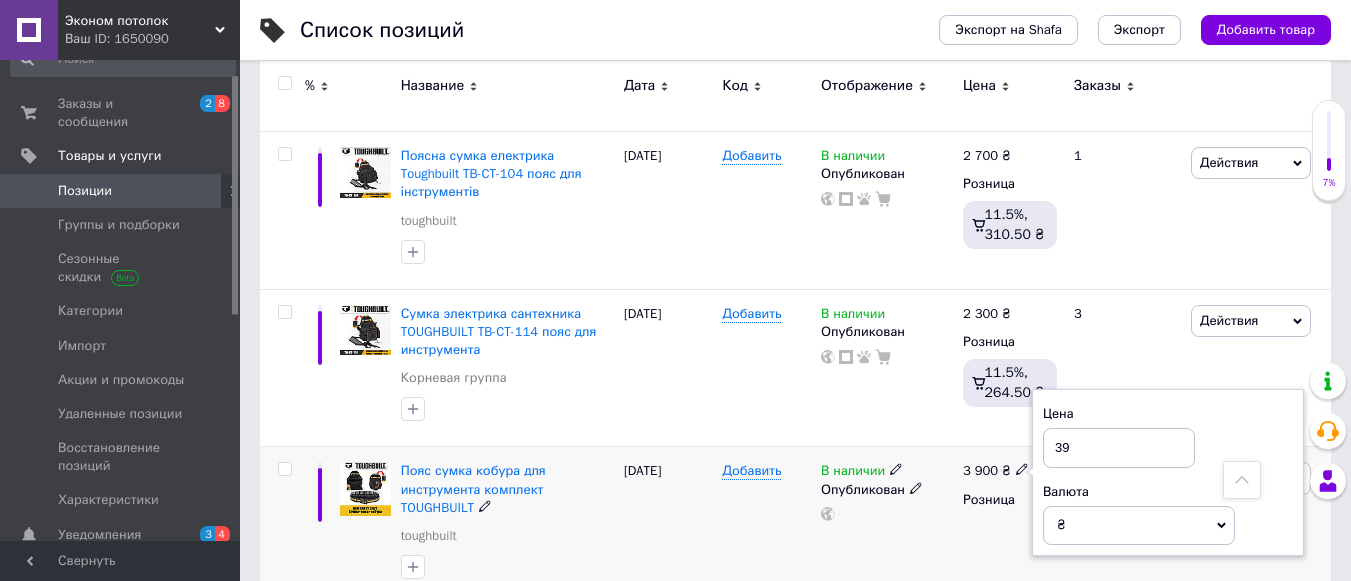 type on "3" 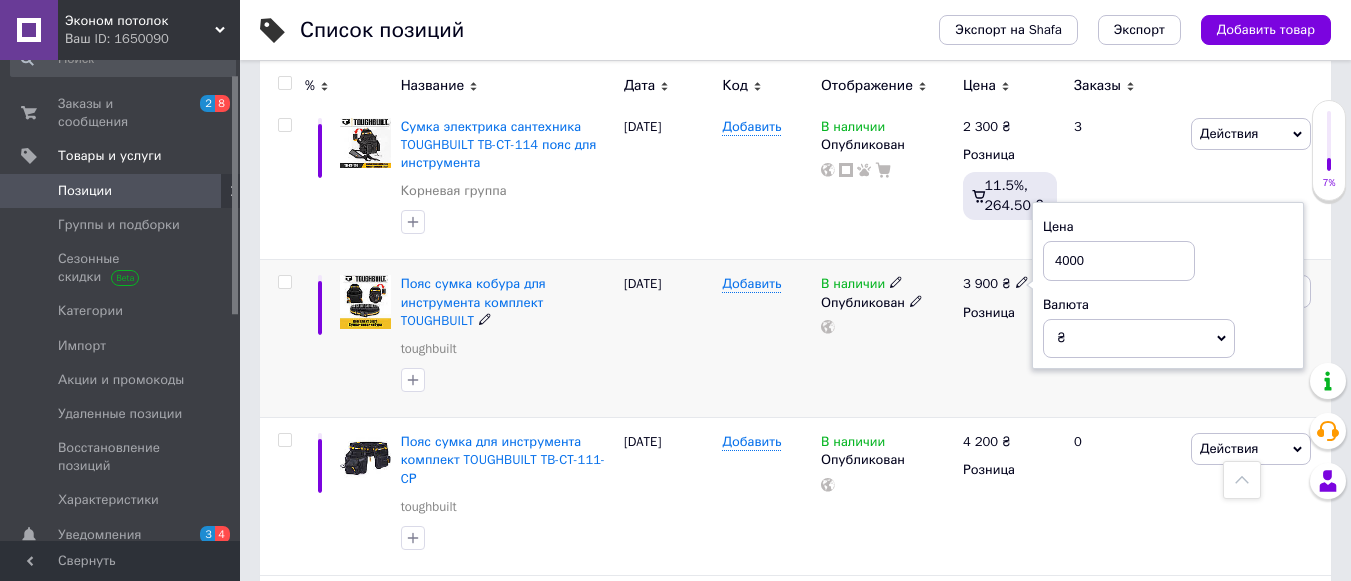 scroll, scrollTop: 2400, scrollLeft: 0, axis: vertical 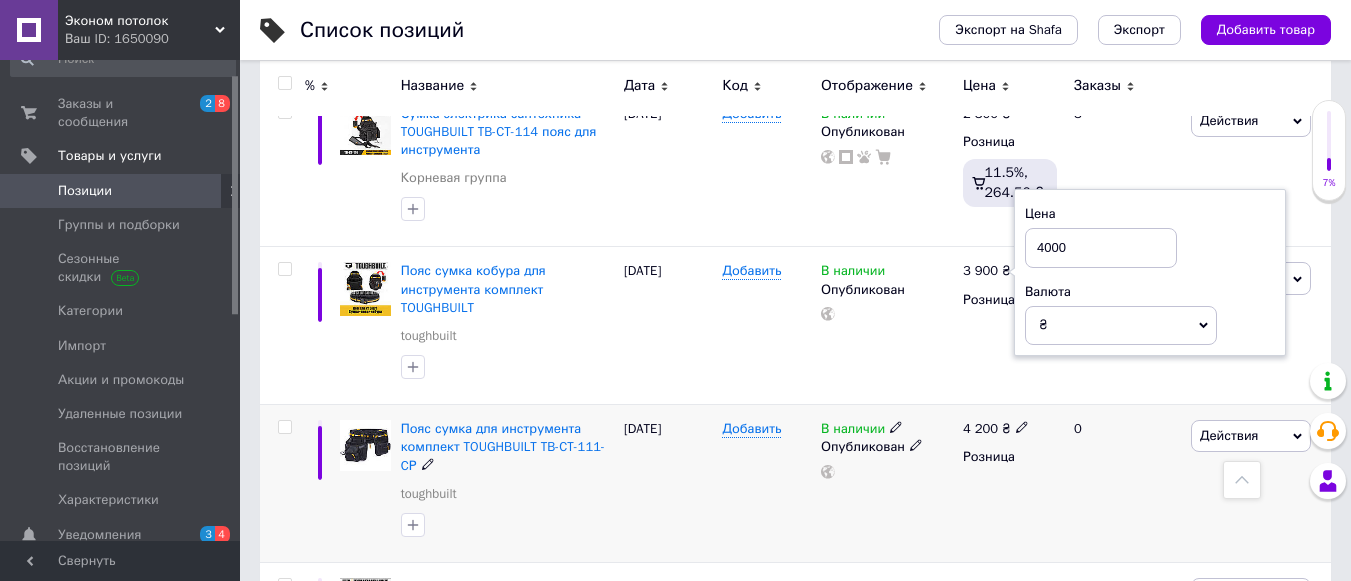 type on "4000" 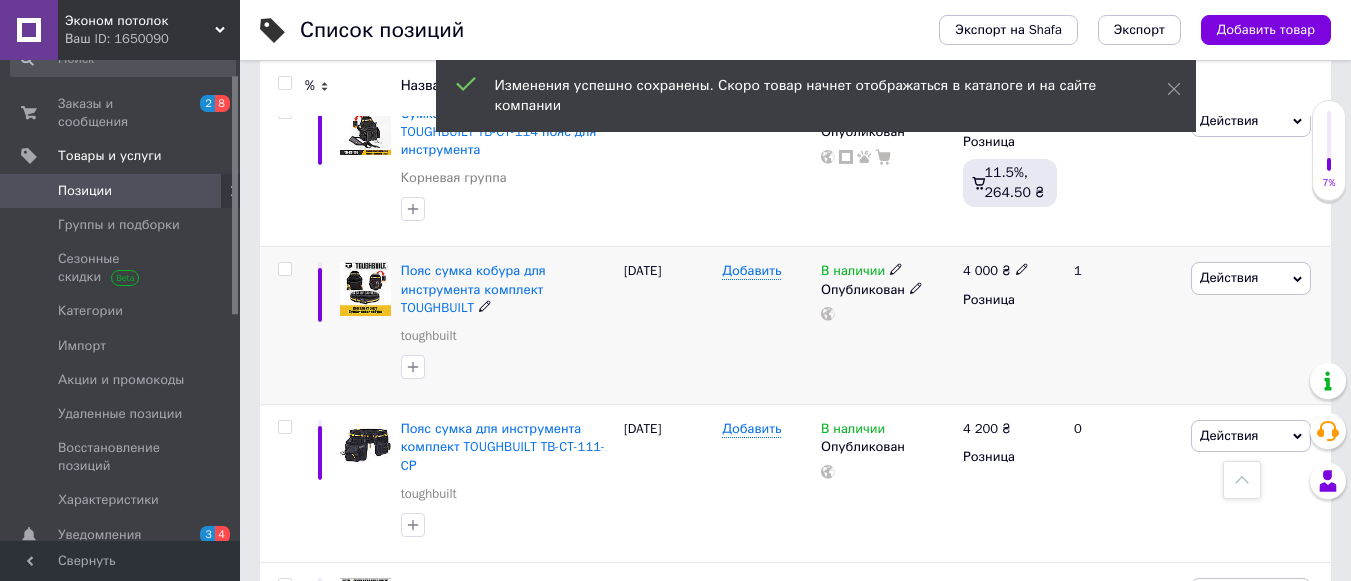 click on "Действия" at bounding box center (1251, 278) 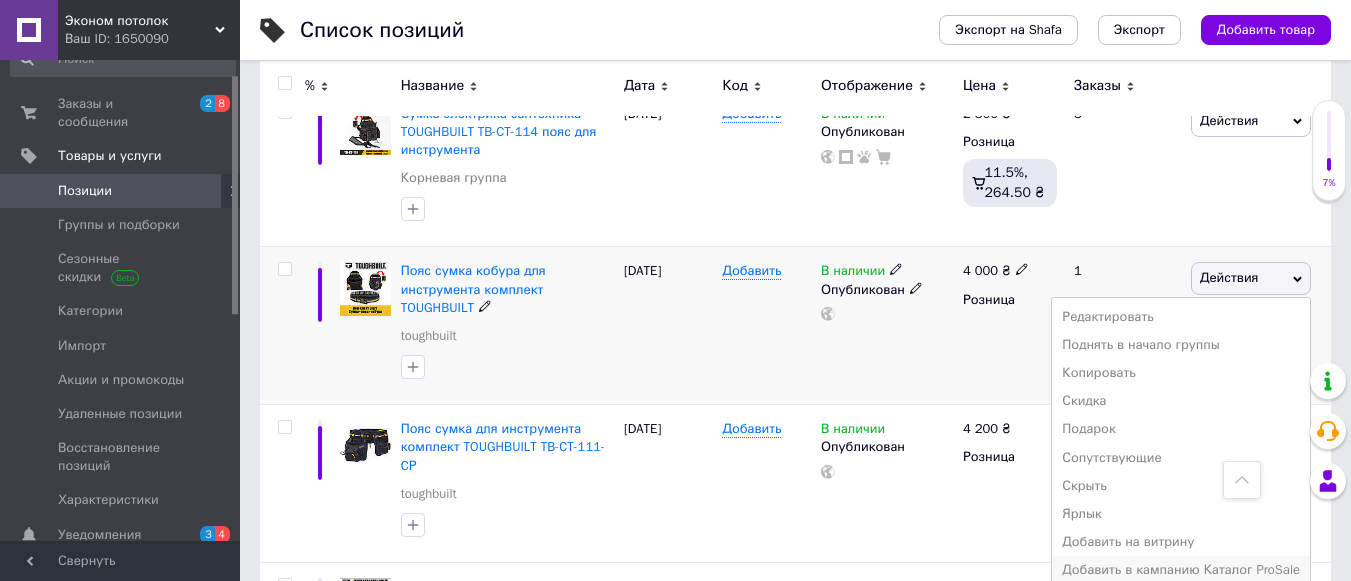 click on "Добавить в кампанию Каталог ProSale" at bounding box center (1181, 570) 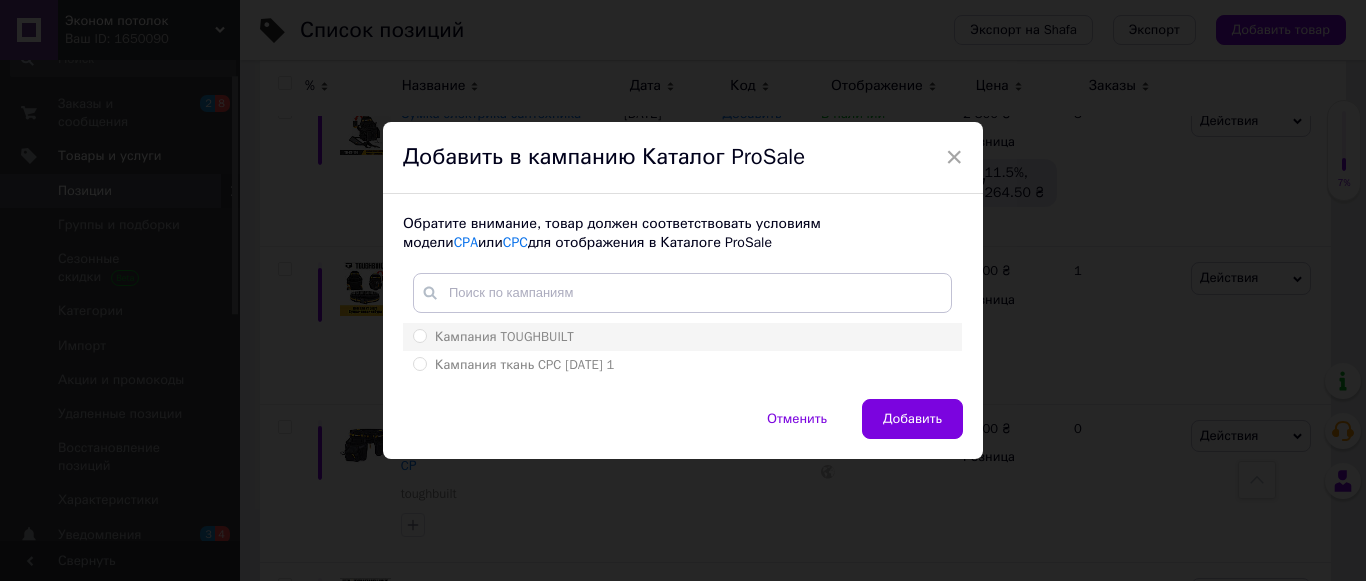 click on "Кампания TOUGHBUILT" at bounding box center (419, 335) 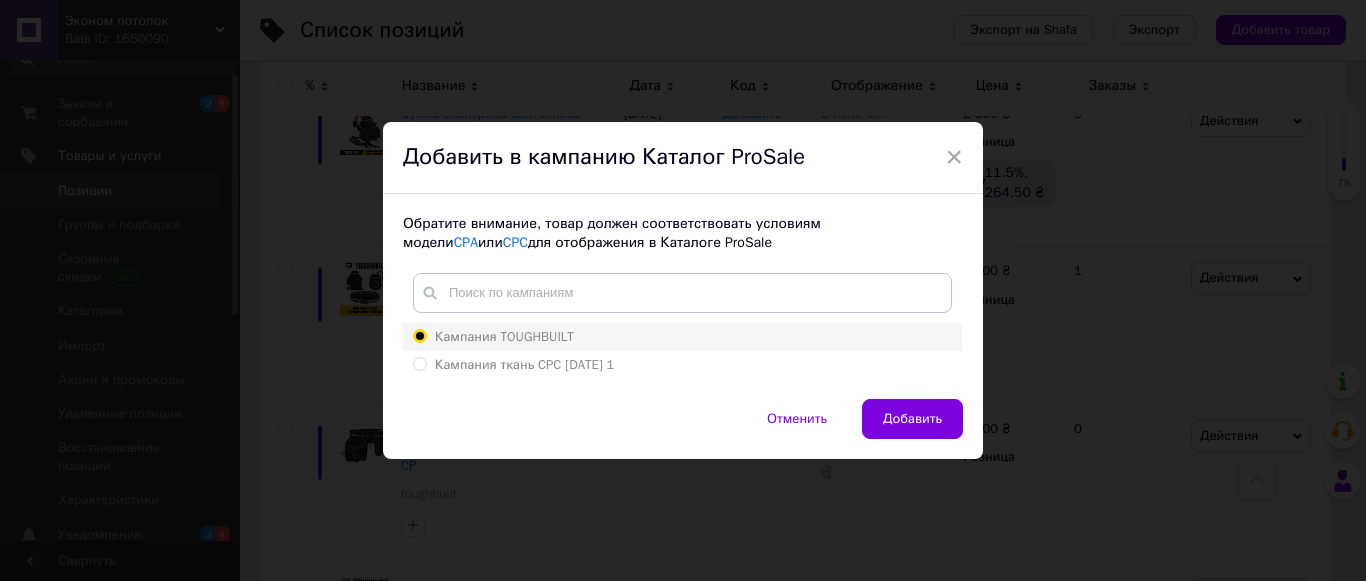 radio on "true" 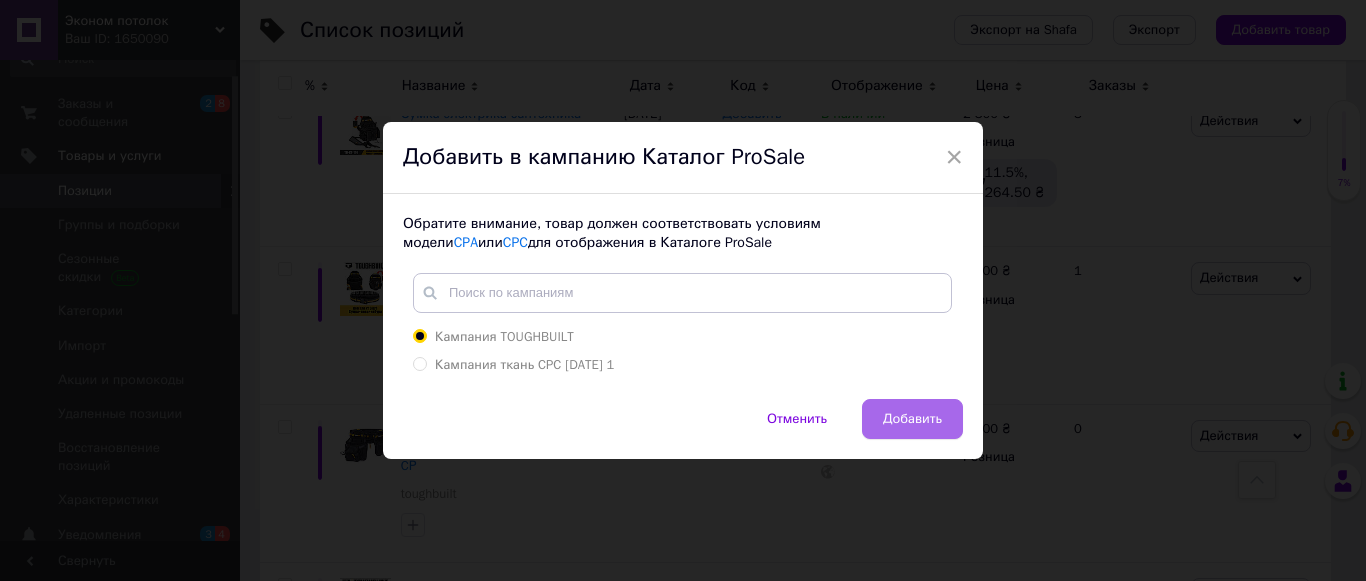 click on "Добавить" at bounding box center (912, 419) 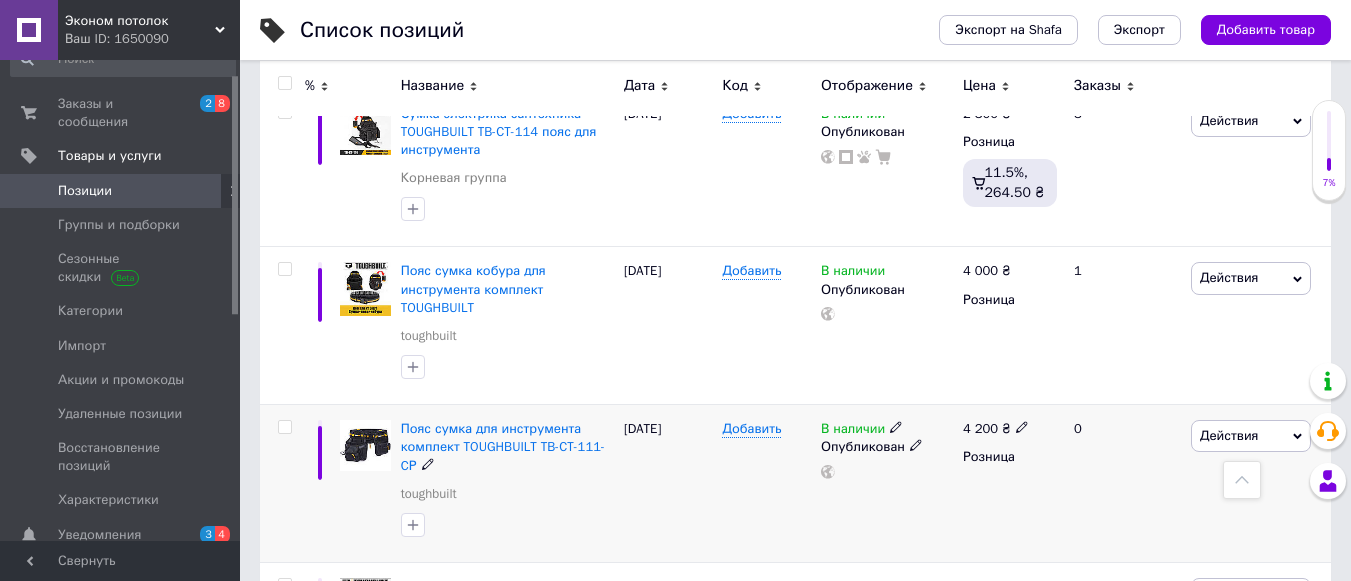 scroll, scrollTop: 2500, scrollLeft: 0, axis: vertical 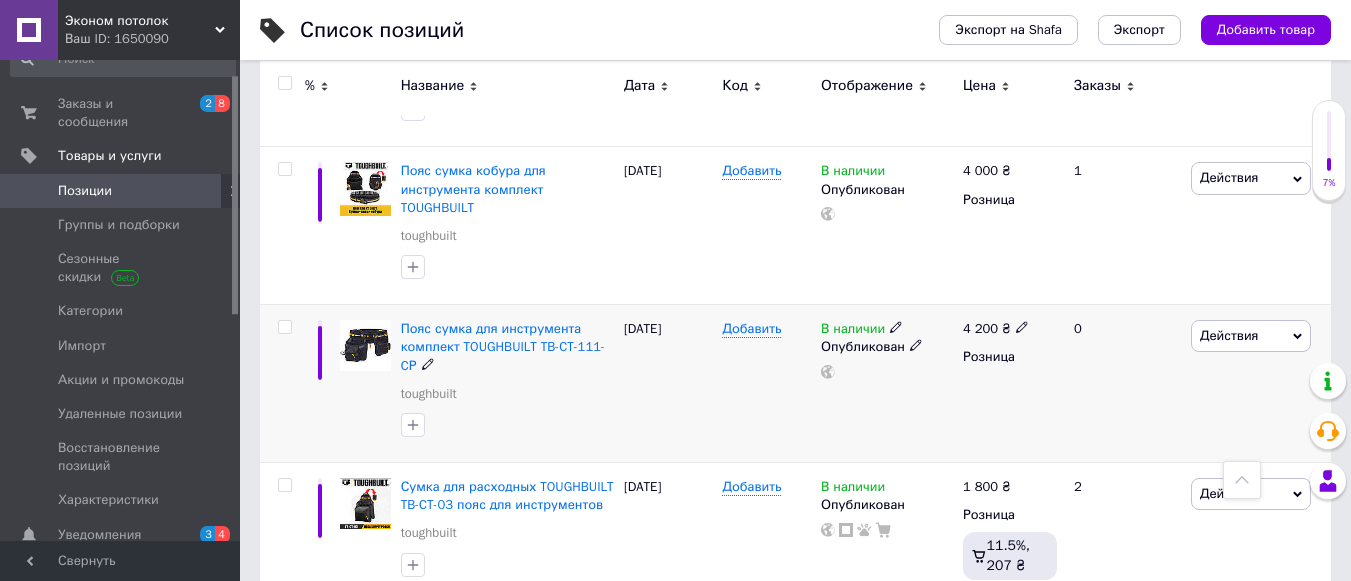 click on "Действия" at bounding box center (1251, 336) 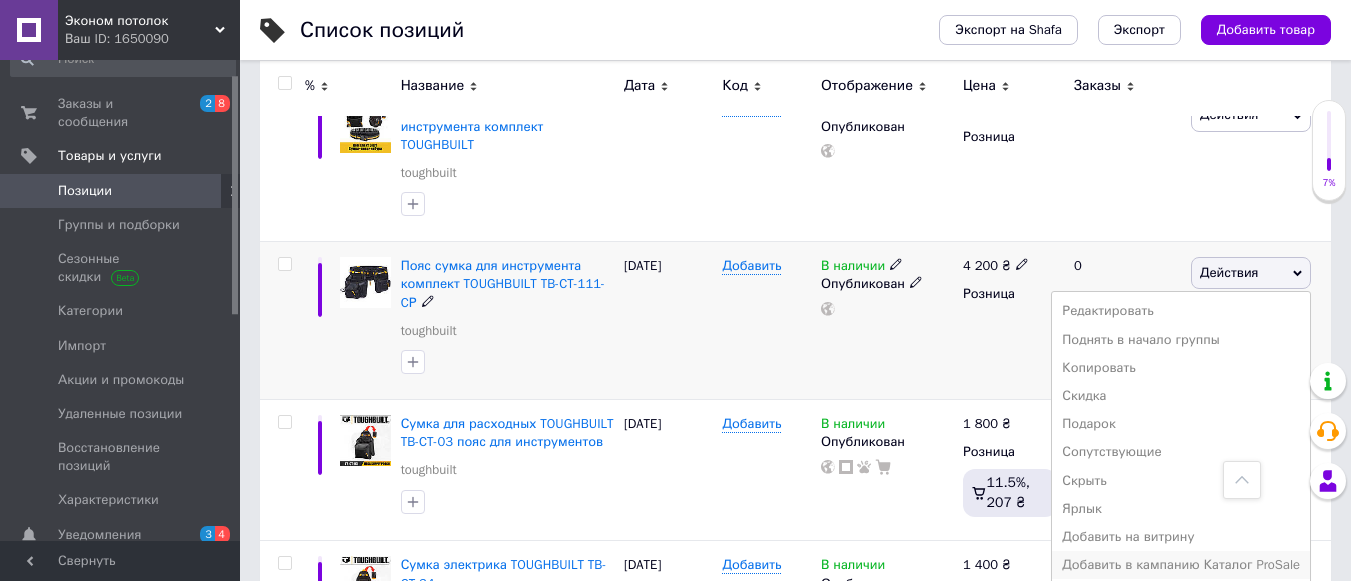 scroll, scrollTop: 2700, scrollLeft: 0, axis: vertical 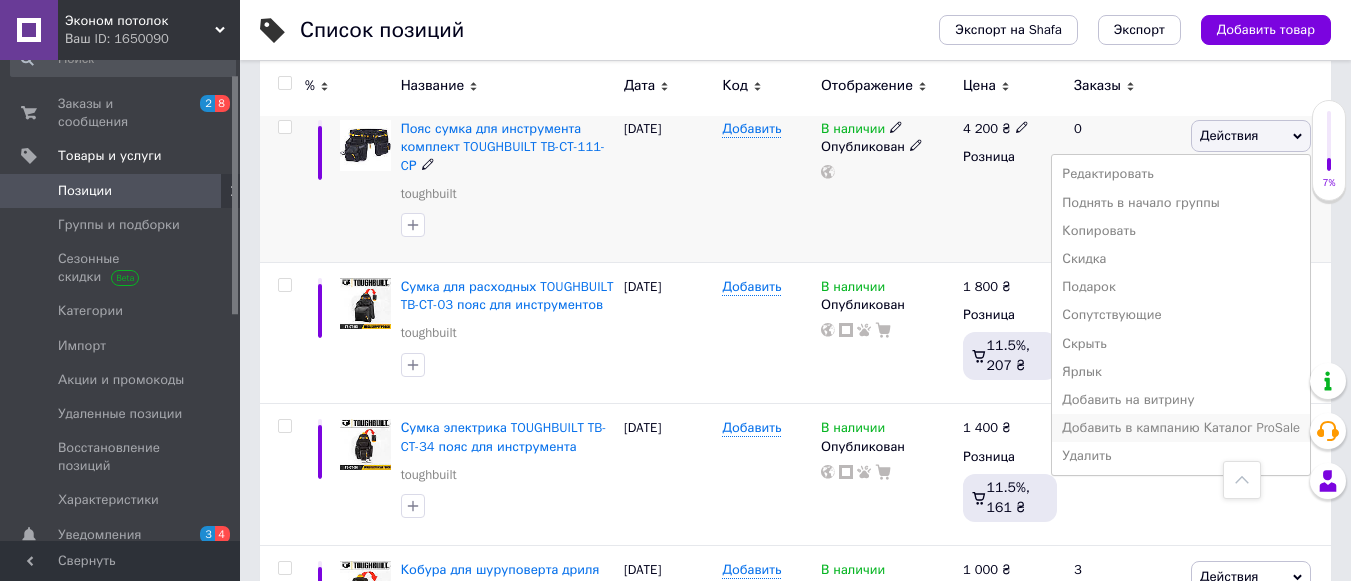 click on "Добавить в кампанию Каталог ProSale" at bounding box center (1181, 428) 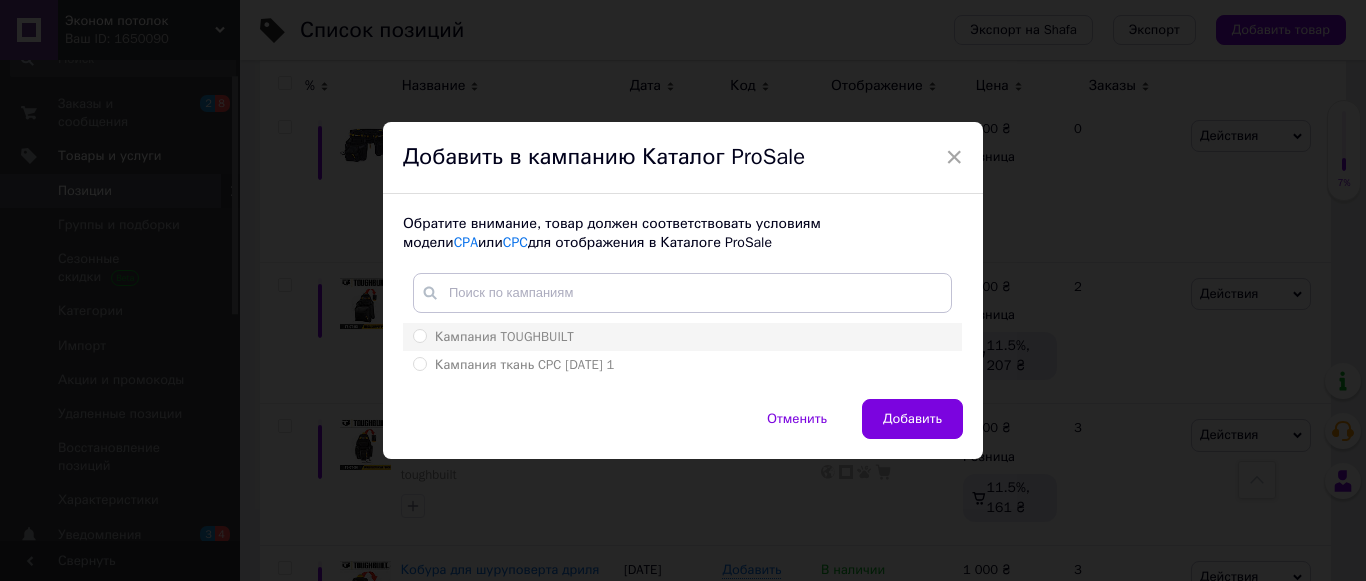 click on "Кампания TOUGHBUILT" at bounding box center [419, 335] 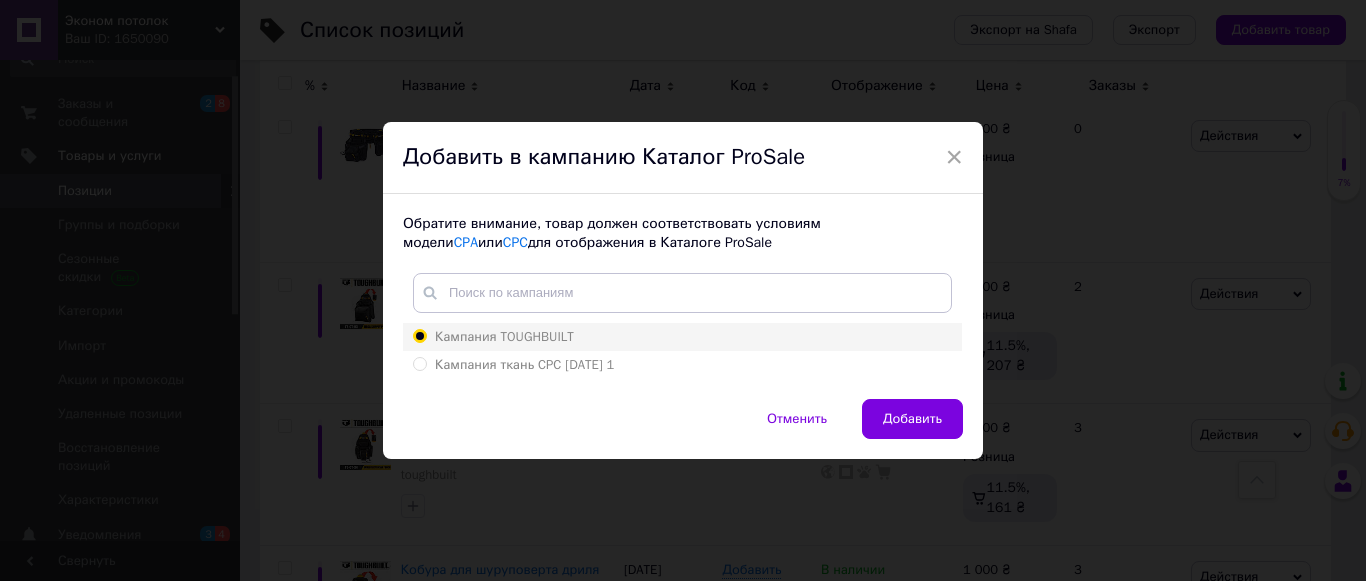 radio on "true" 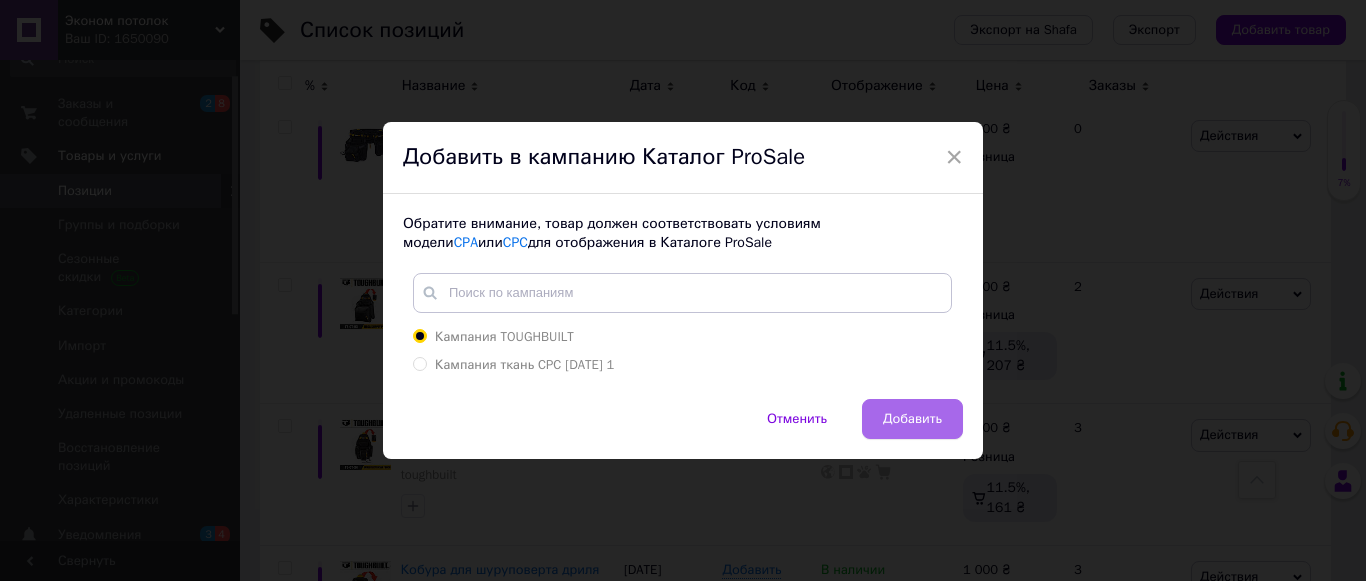 click on "Добавить" at bounding box center [912, 419] 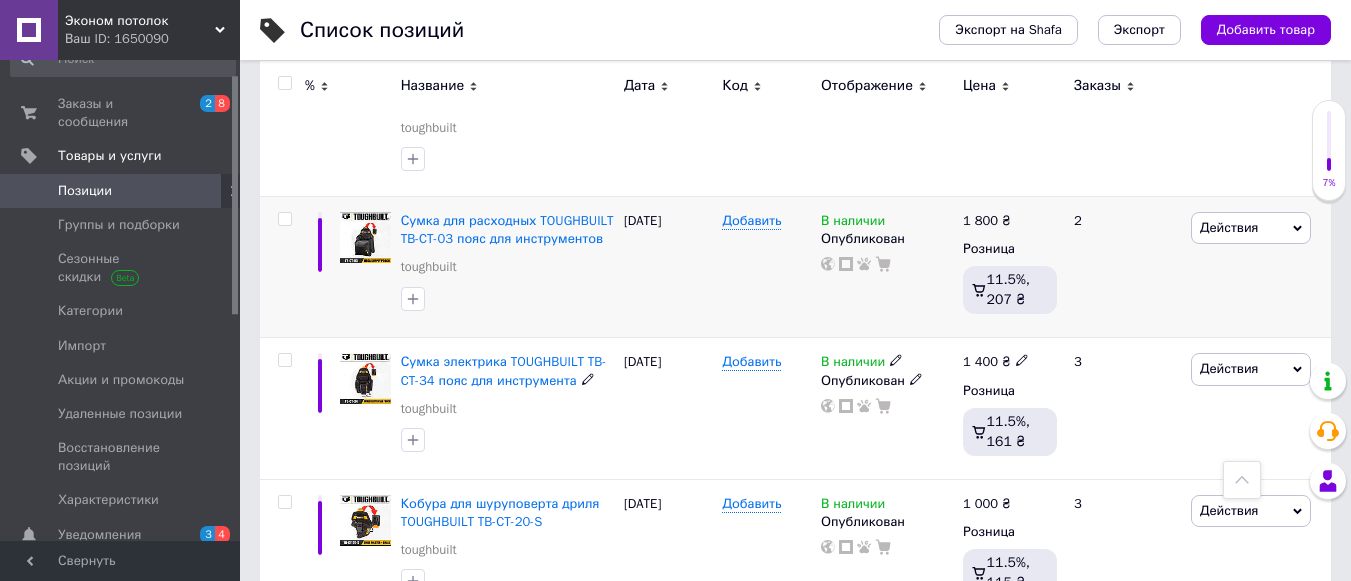 scroll, scrollTop: 2871, scrollLeft: 0, axis: vertical 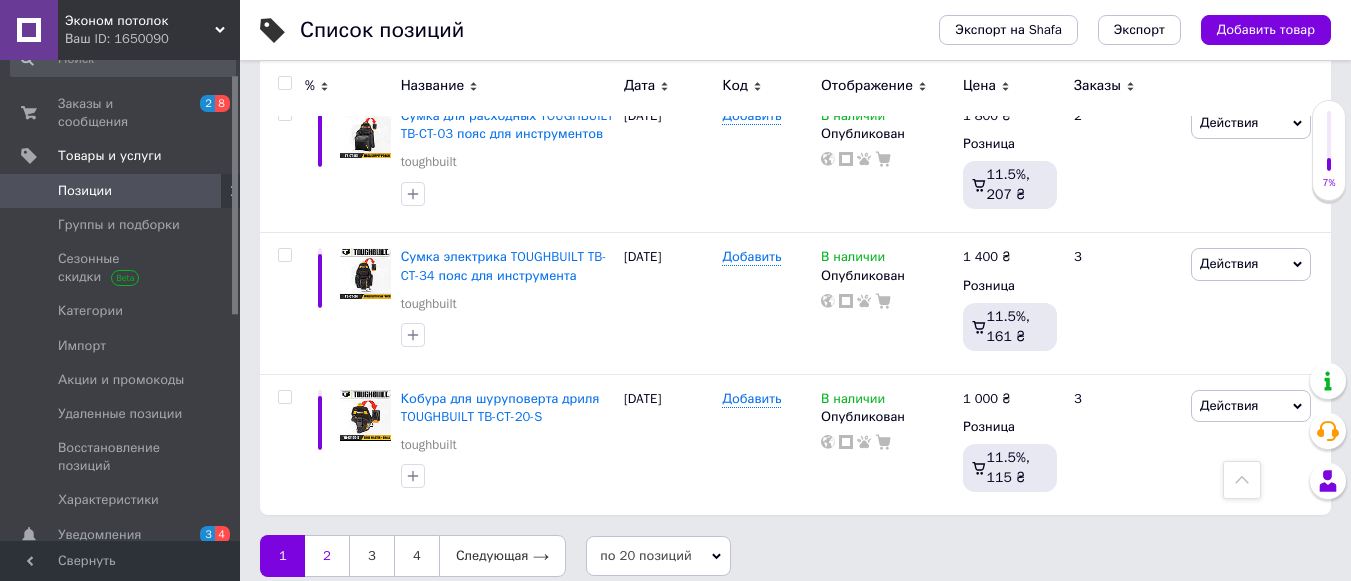 click on "2" at bounding box center (327, 556) 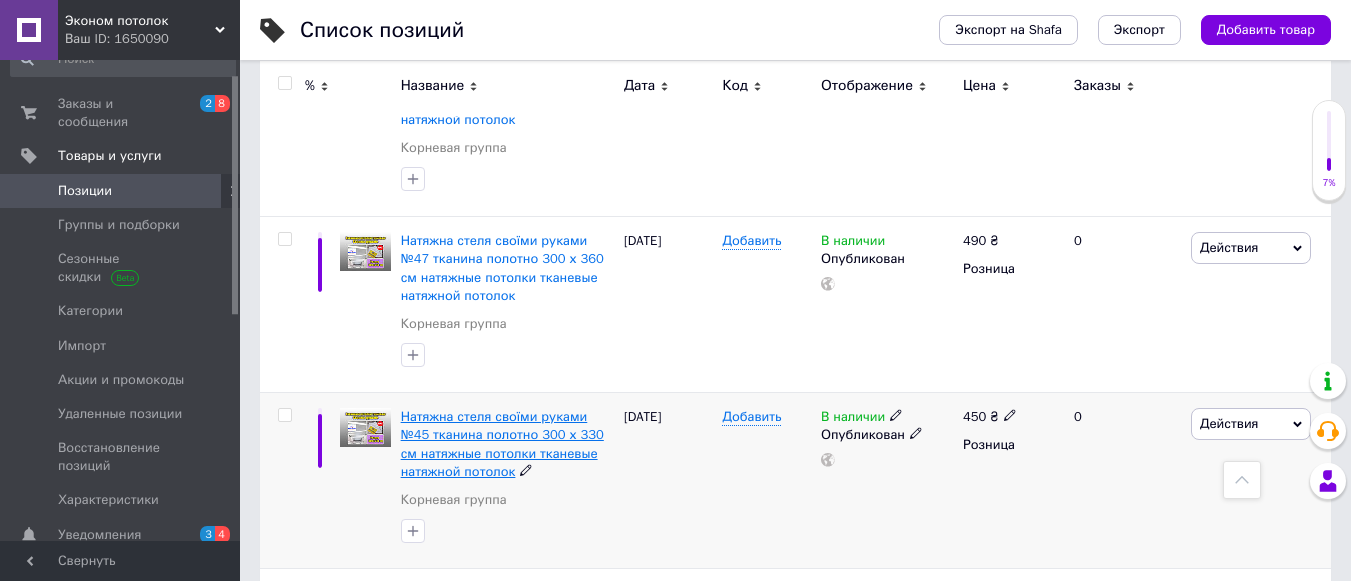 scroll, scrollTop: 3172, scrollLeft: 0, axis: vertical 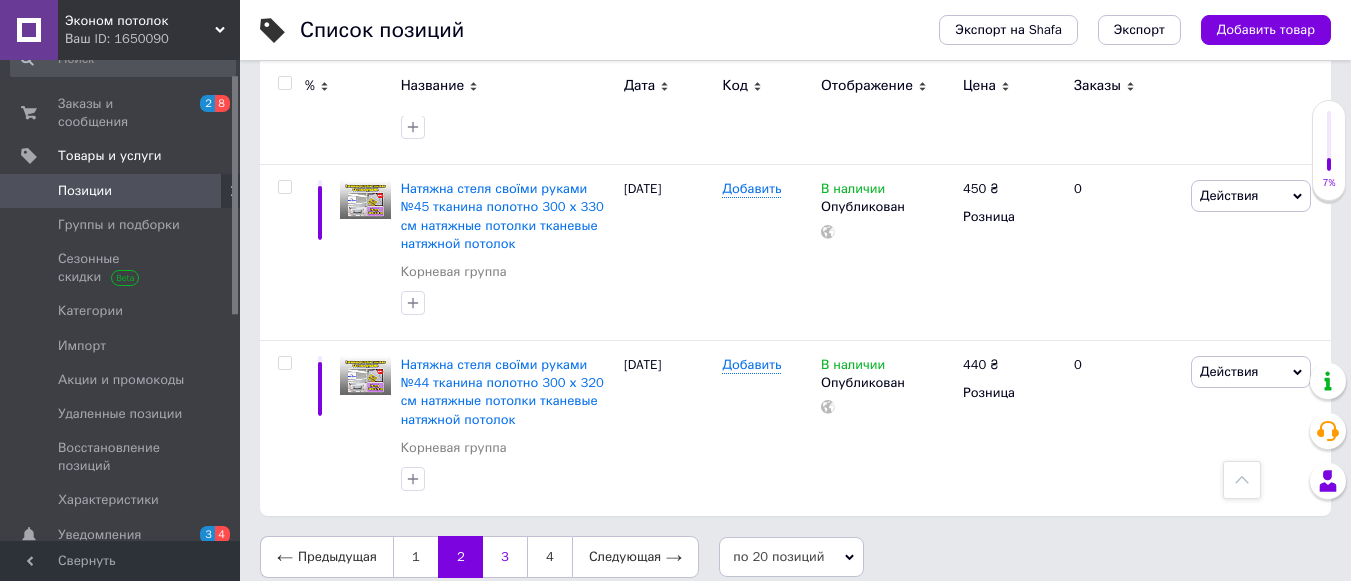 click on "3" at bounding box center (505, 557) 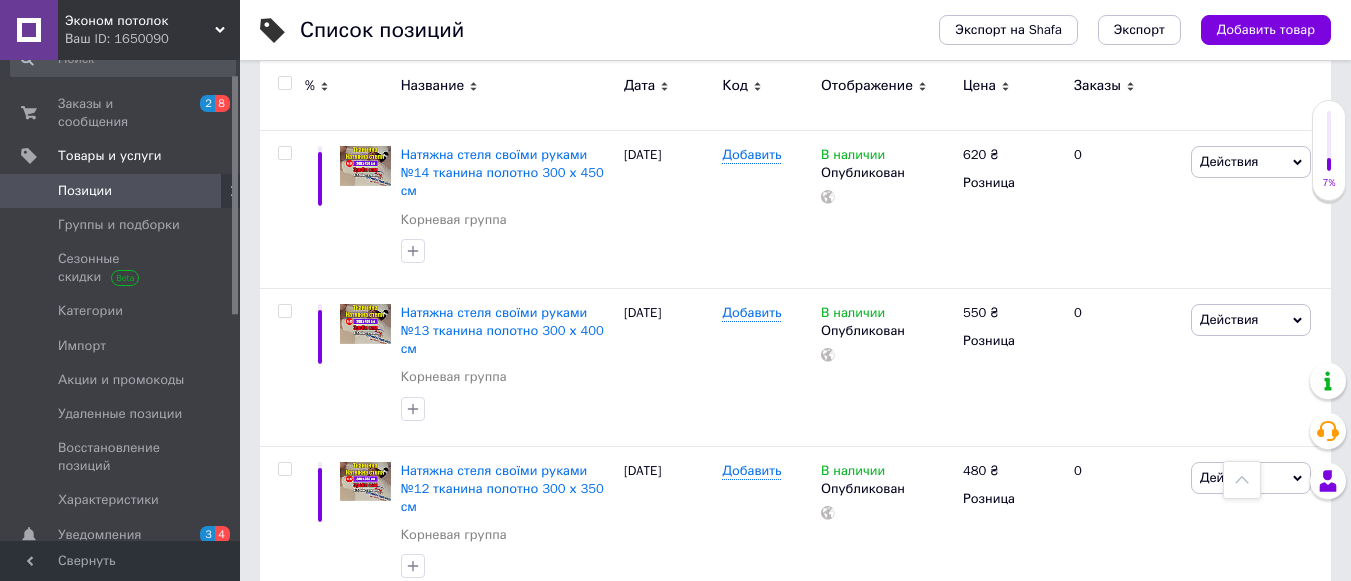 scroll, scrollTop: 3132, scrollLeft: 0, axis: vertical 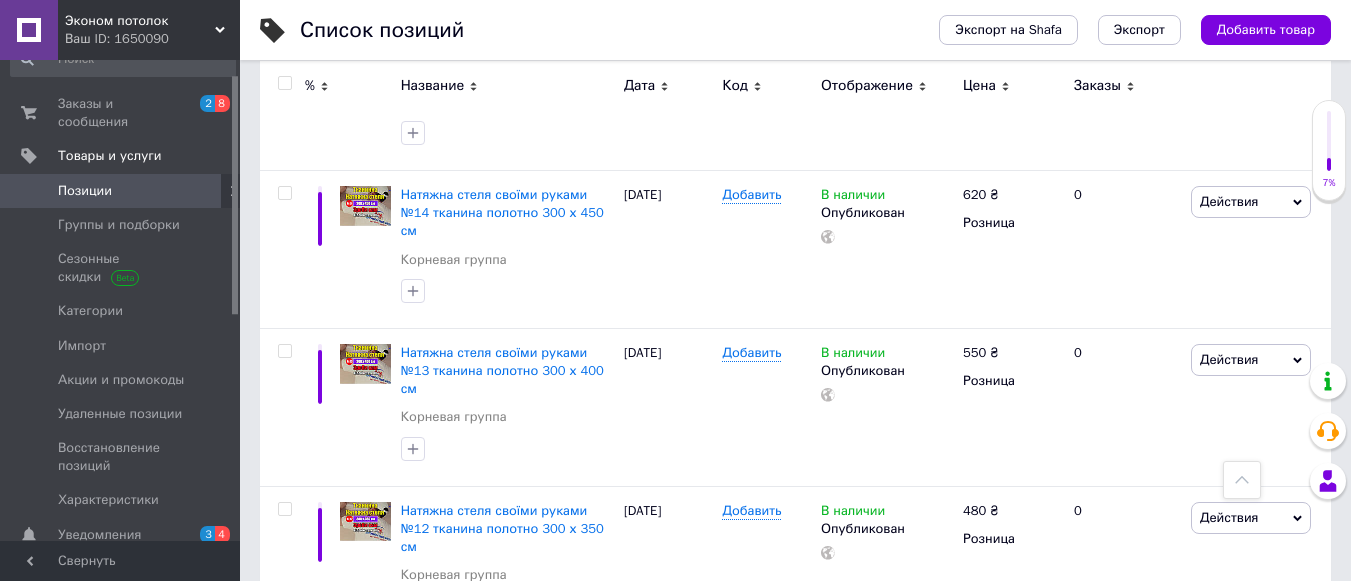 click on "4" at bounding box center (550, 684) 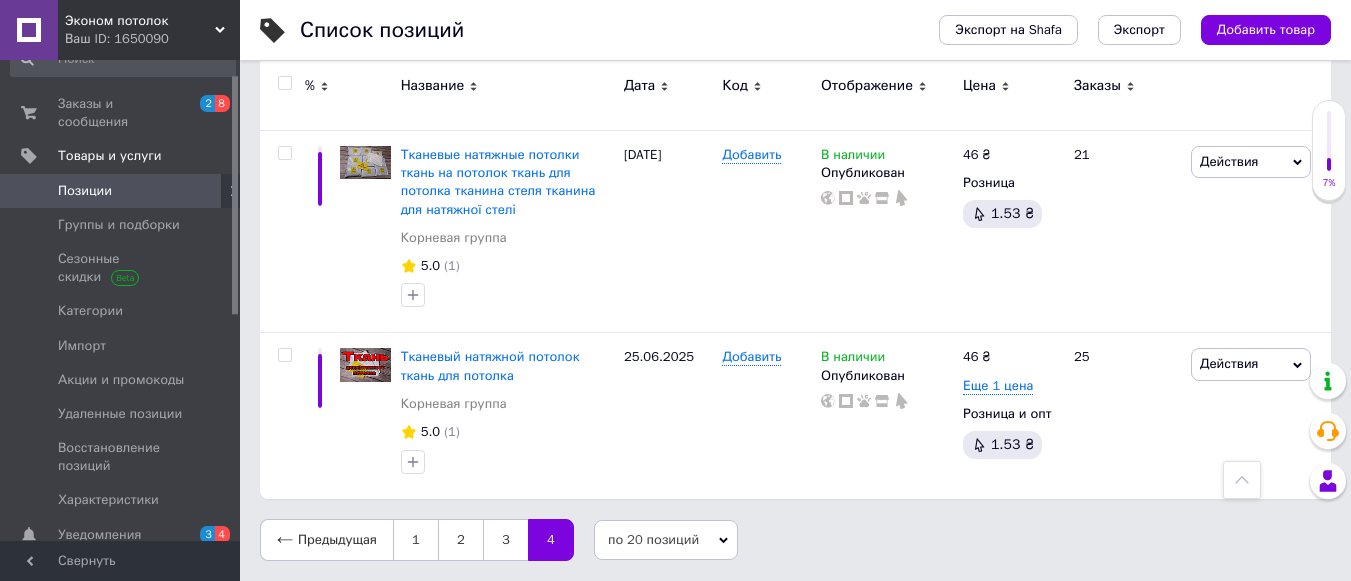 scroll, scrollTop: 1389, scrollLeft: 0, axis: vertical 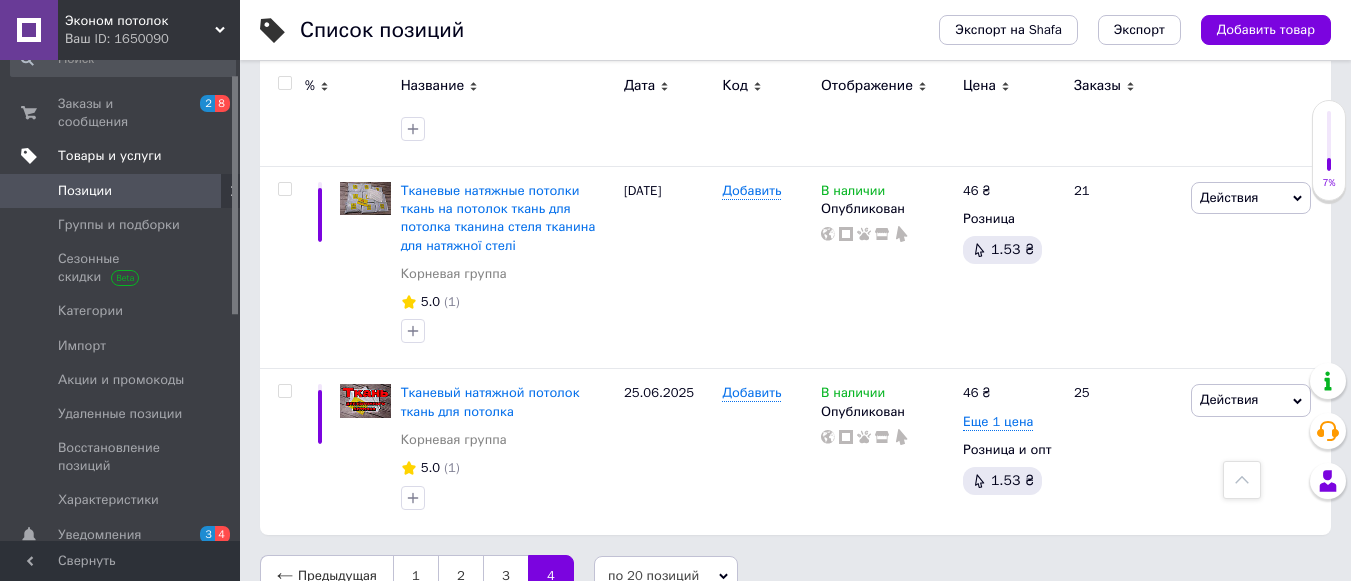 click on "Товары и услуги" at bounding box center [110, 156] 